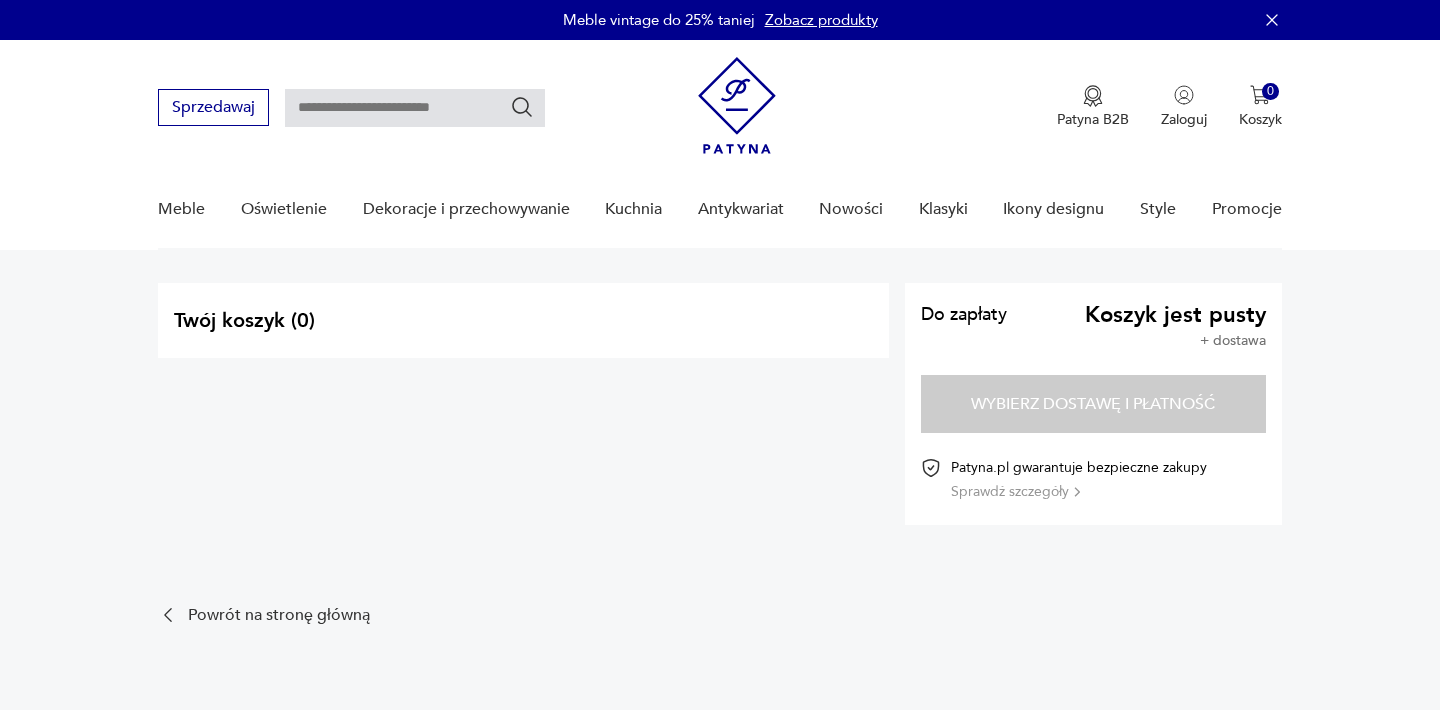 scroll, scrollTop: 0, scrollLeft: 0, axis: both 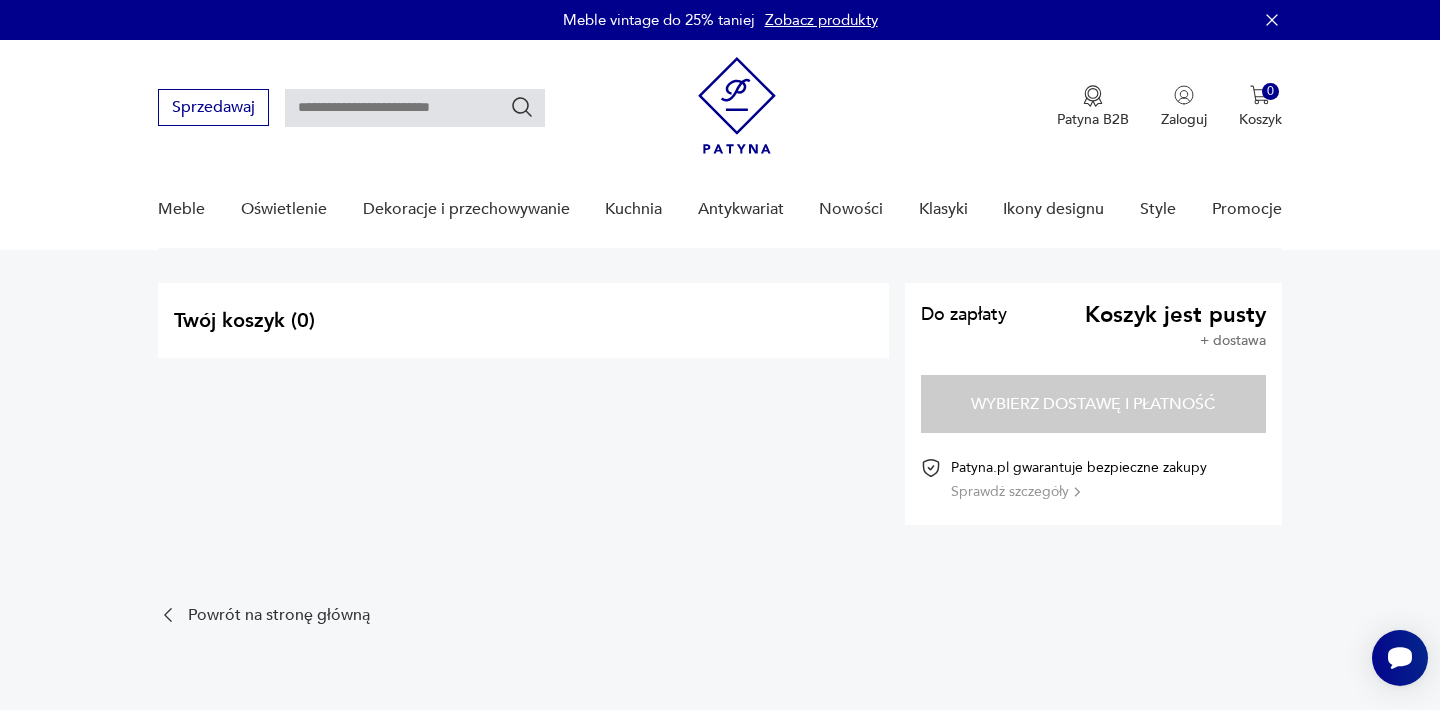 click on "Sprzedawaj Patyna B2B Zaloguj 0 Koszyk Twój koszyk ( 0 ) Brak produktów w koszyku IDŹ DO KOSZYKA Sprzedawaj Patyna B2B Zaloguj 0 Koszyk Twój koszyk ( 0 ) Brak produktów w koszyku IDŹ DO KOSZYKA Meble Oświetlenie Dekoracje i przechowywanie Kuchnia Antykwariat Nowości Klasyki Ikony designu Style Promocje" at bounding box center (720, 145) 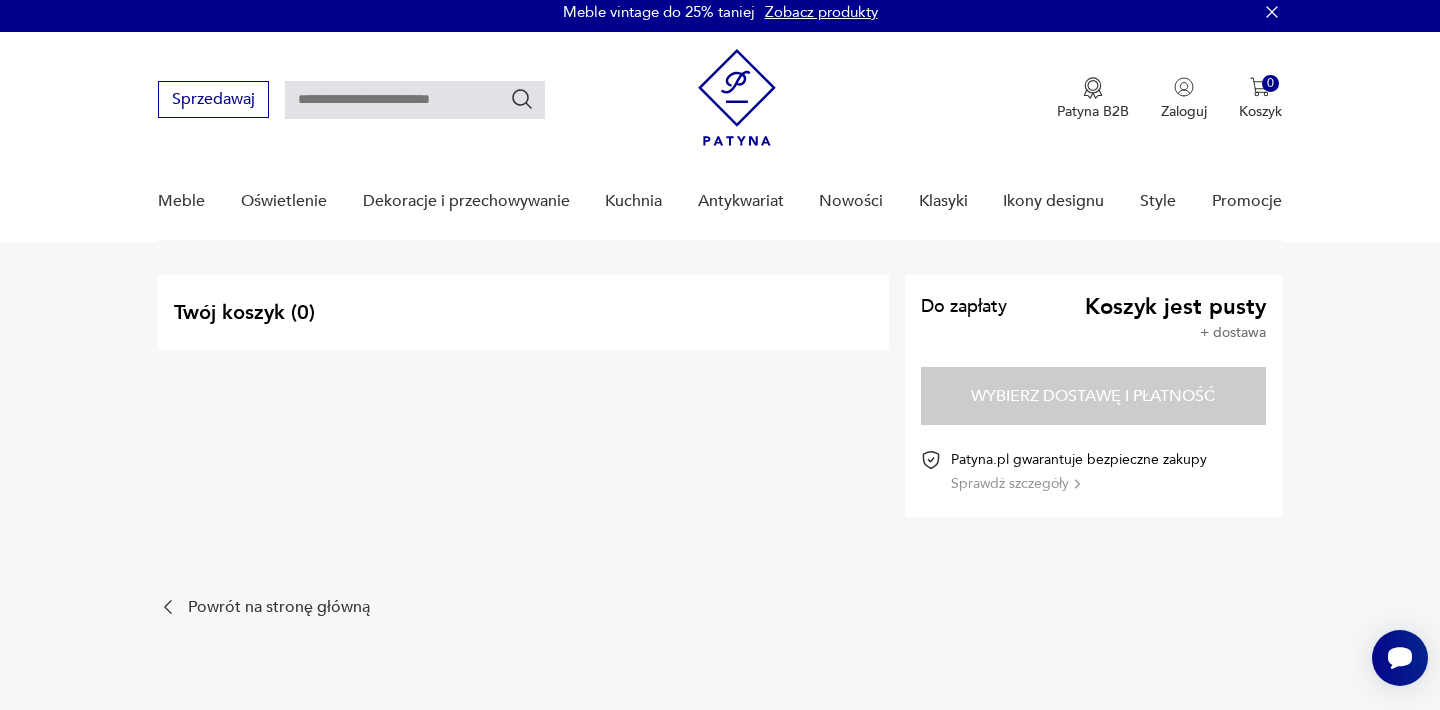 scroll, scrollTop: 0, scrollLeft: 0, axis: both 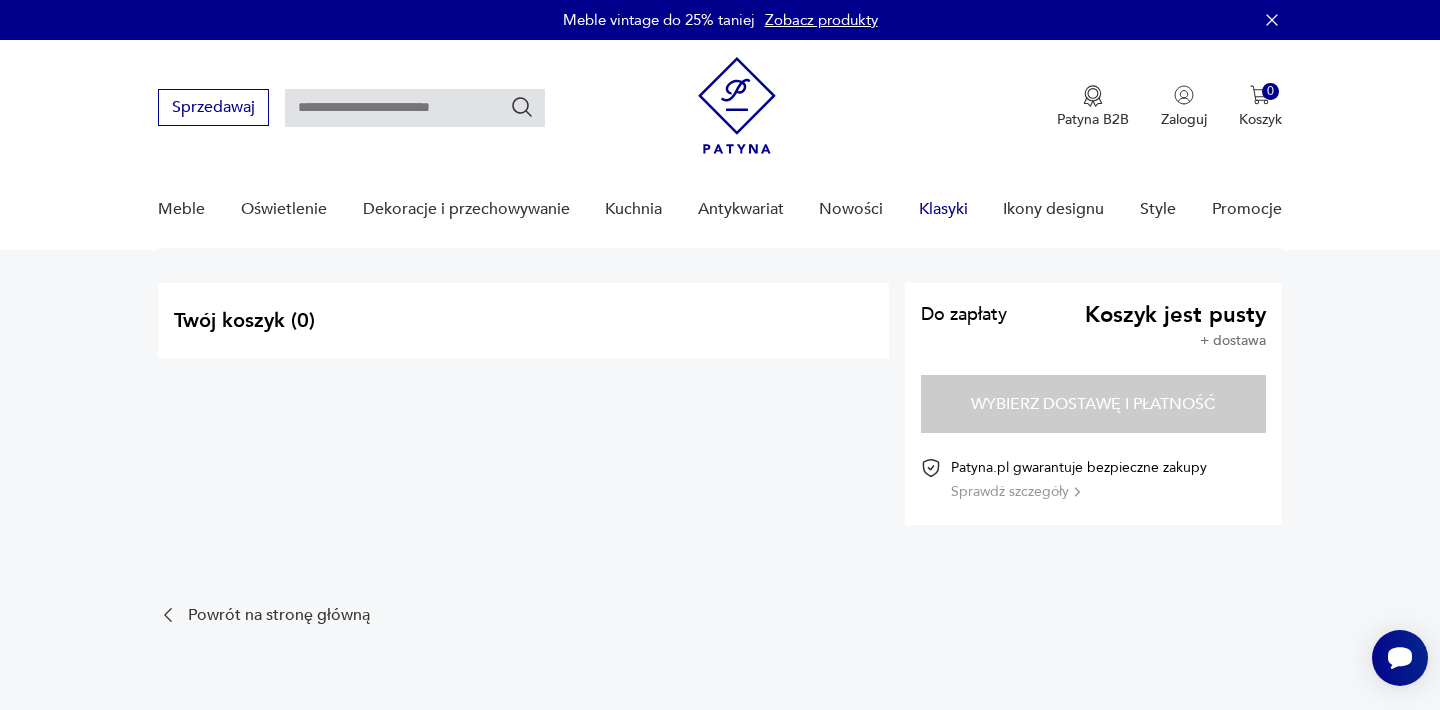 click on "Klasyki" at bounding box center [943, 209] 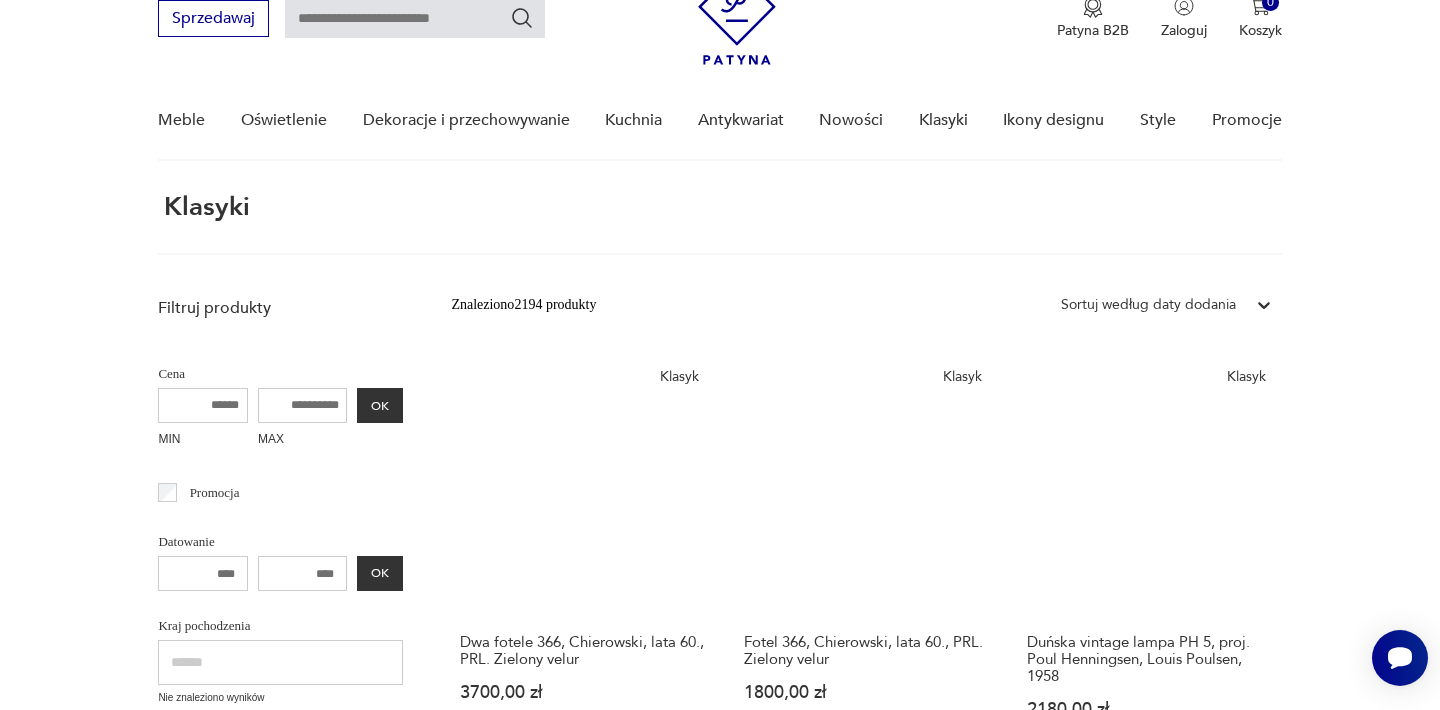scroll, scrollTop: 9, scrollLeft: 0, axis: vertical 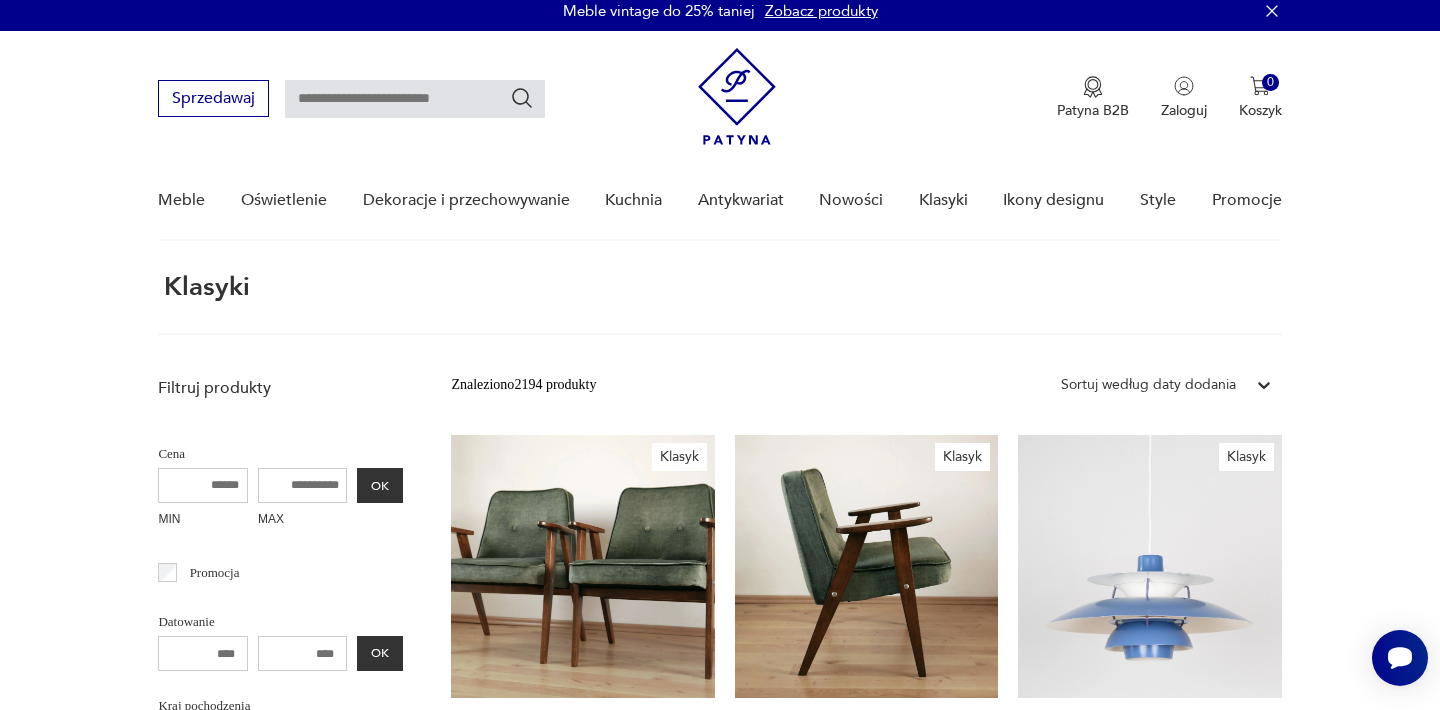 click at bounding box center [415, 99] 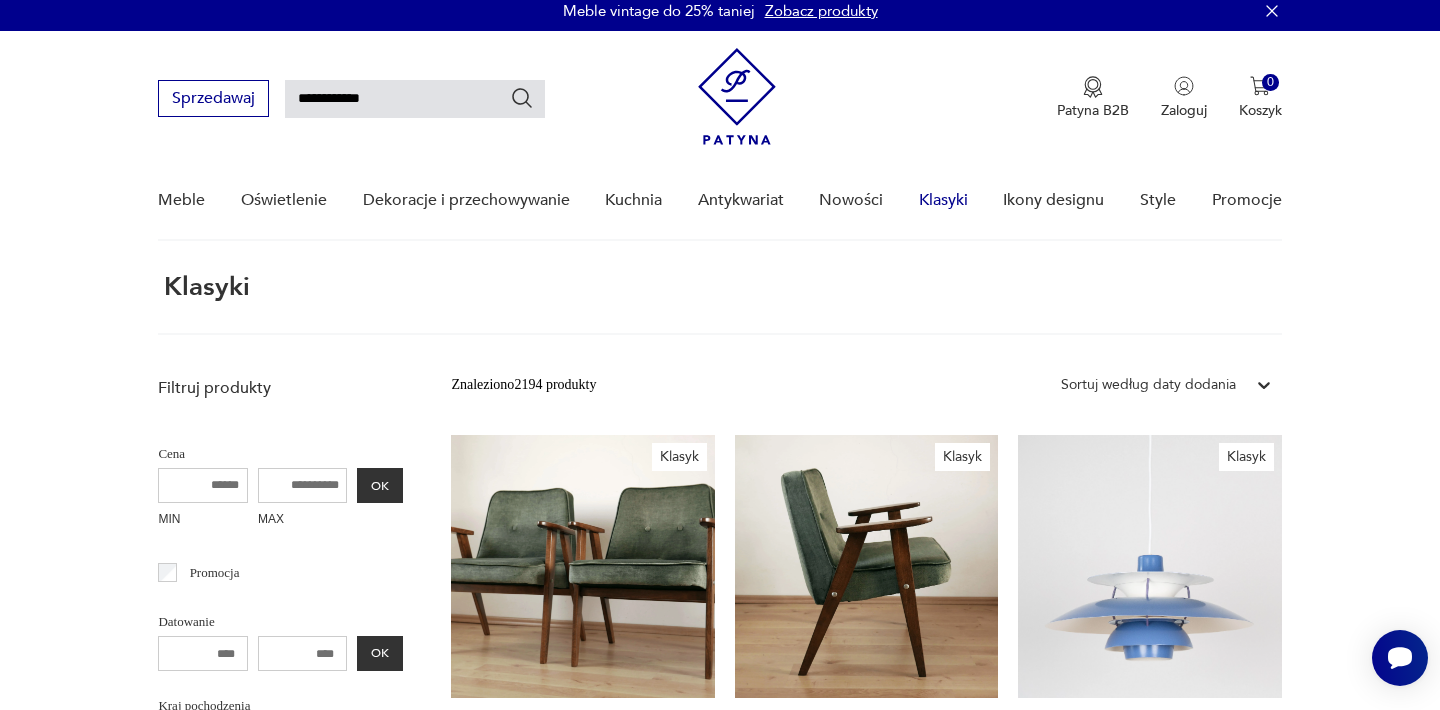 click on "Klasyki" at bounding box center (943, 200) 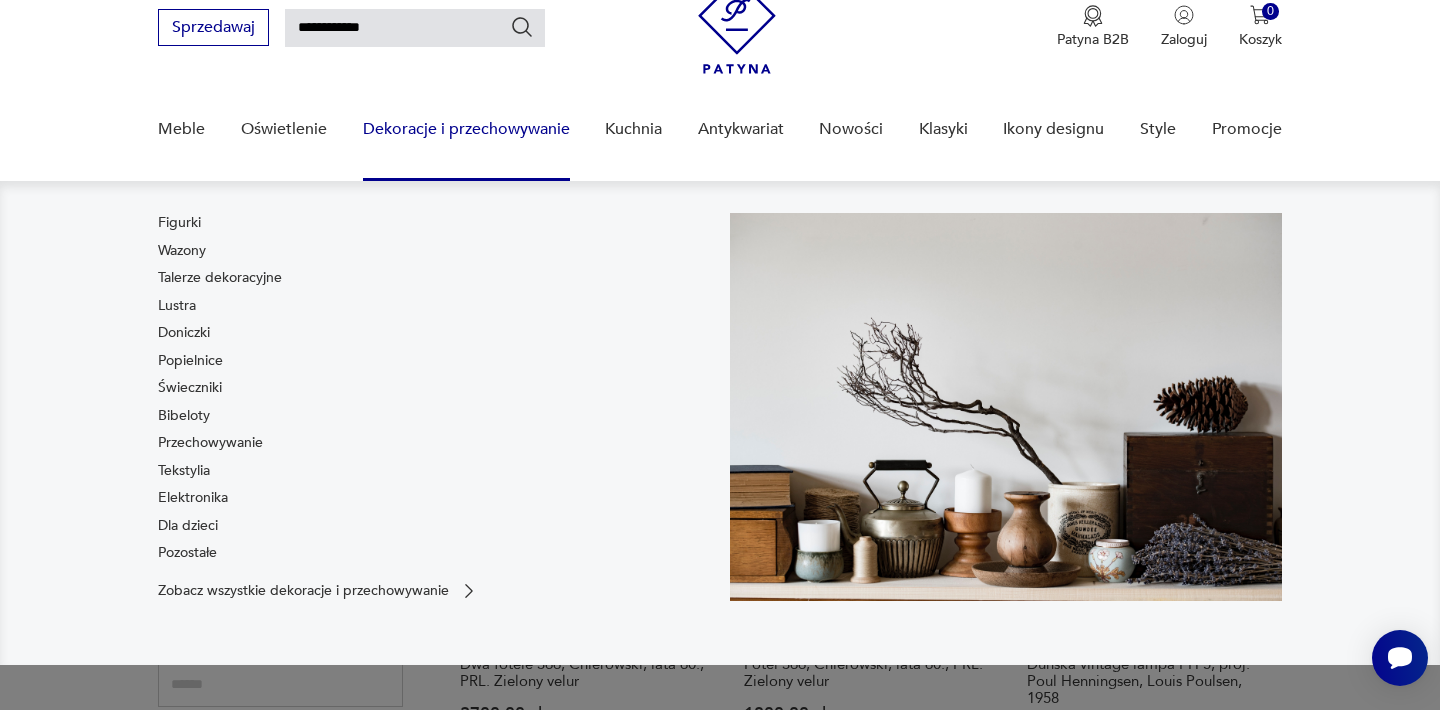 scroll, scrollTop: 0, scrollLeft: 0, axis: both 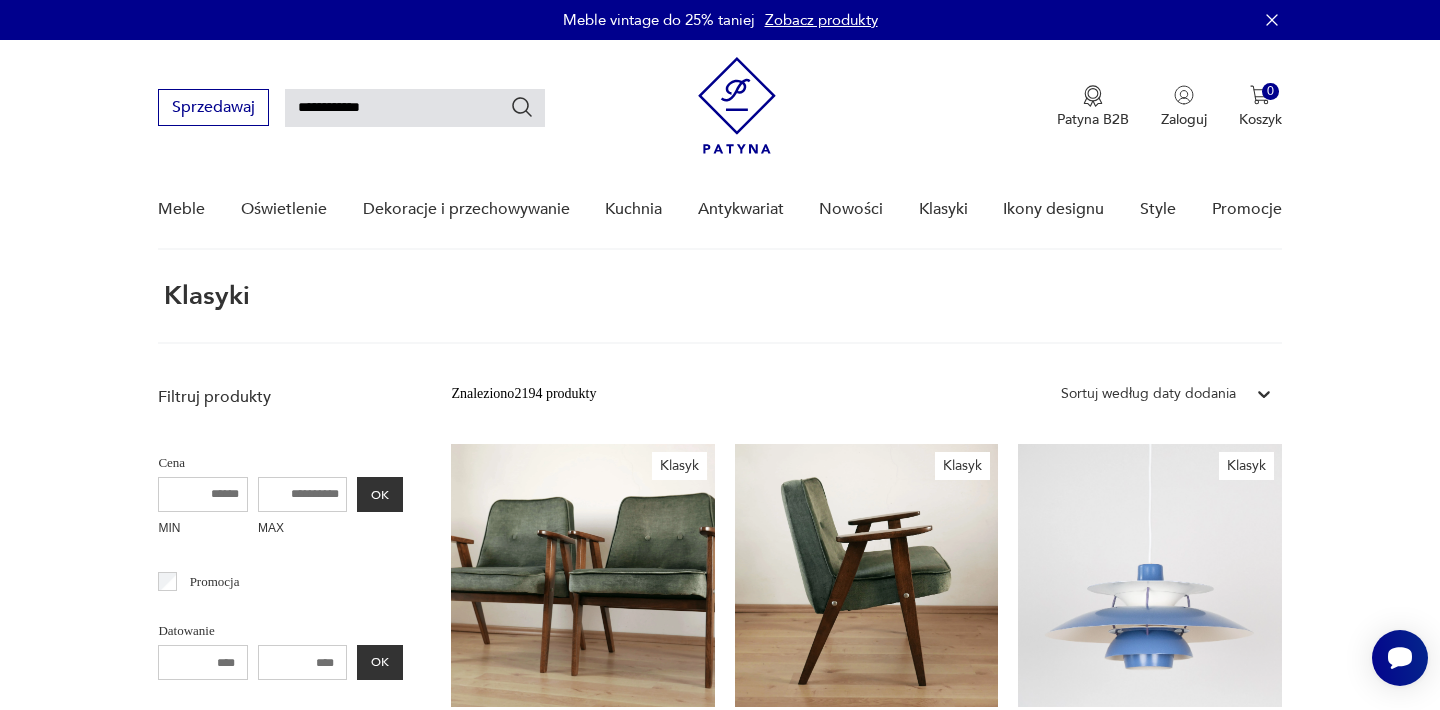 click on "Klasyki" at bounding box center (720, 313) 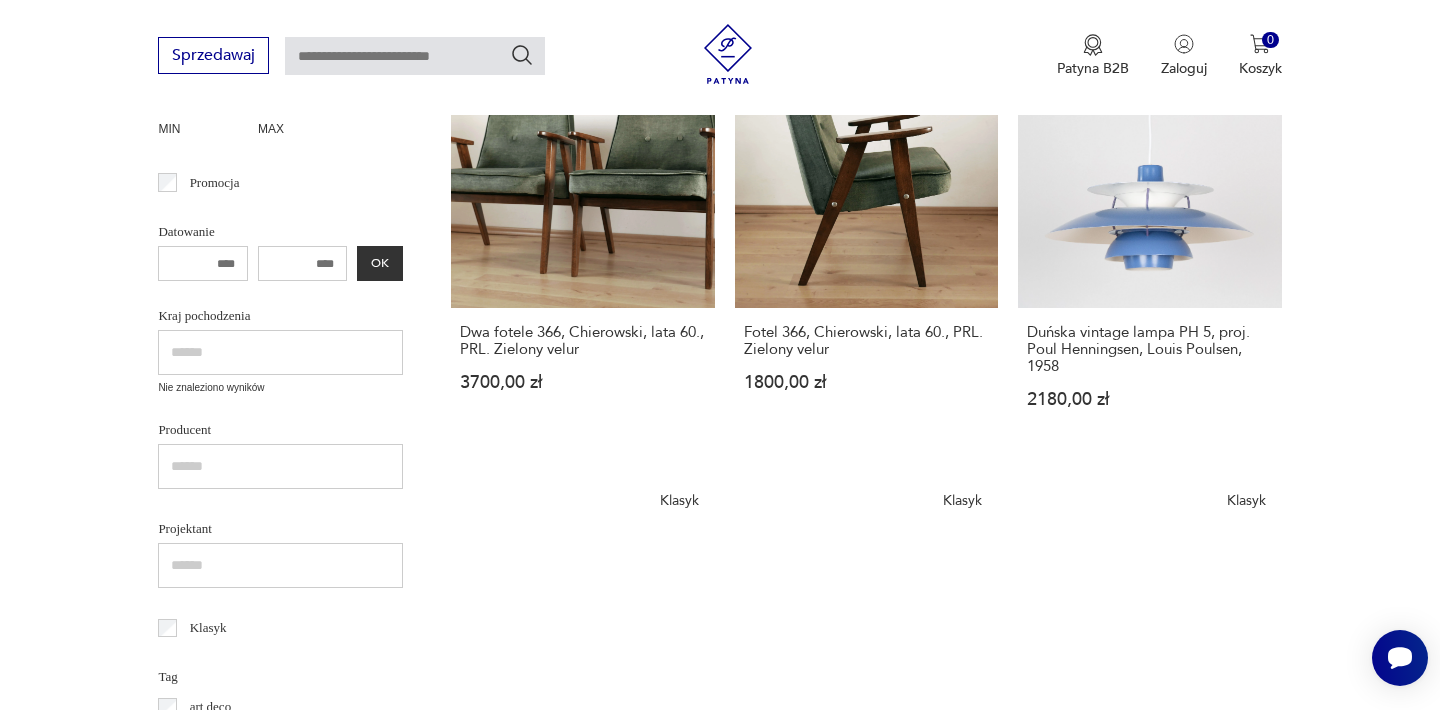 scroll, scrollTop: 400, scrollLeft: 0, axis: vertical 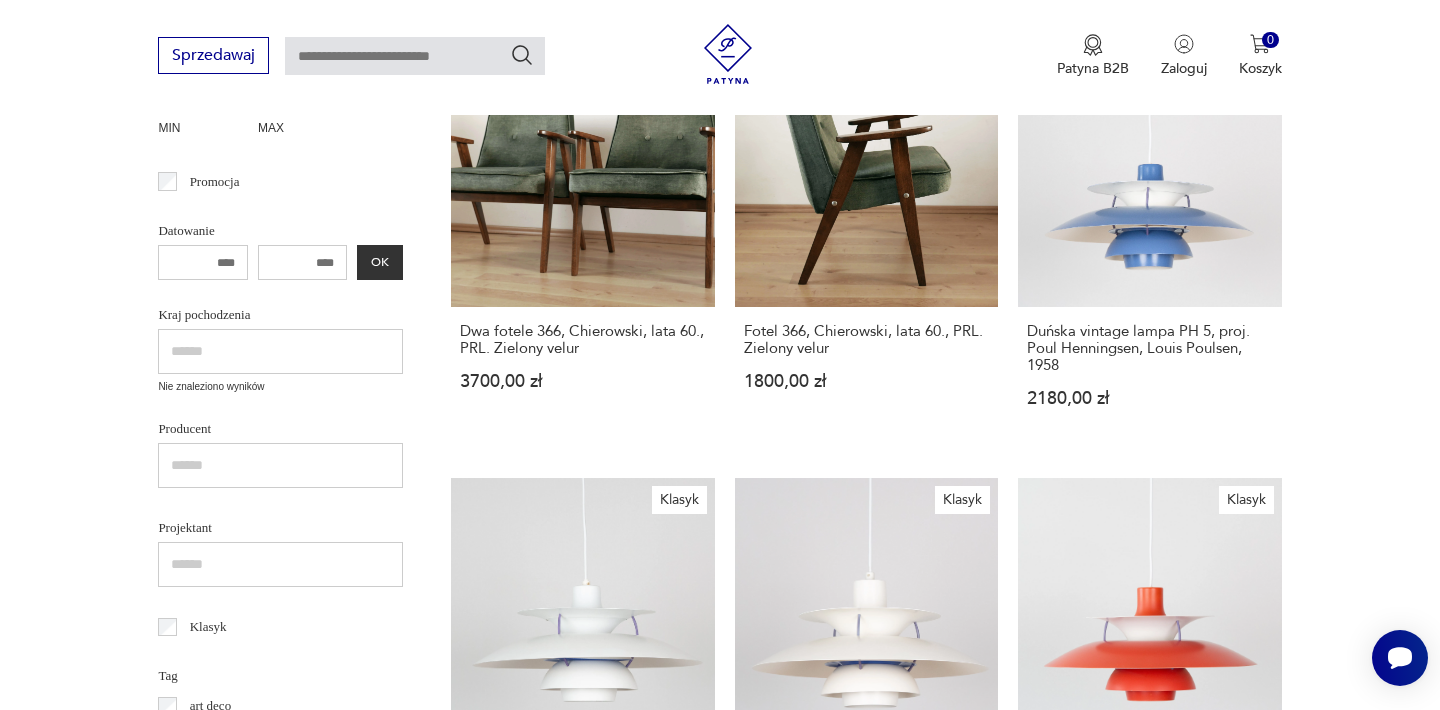 click at bounding box center (280, 351) 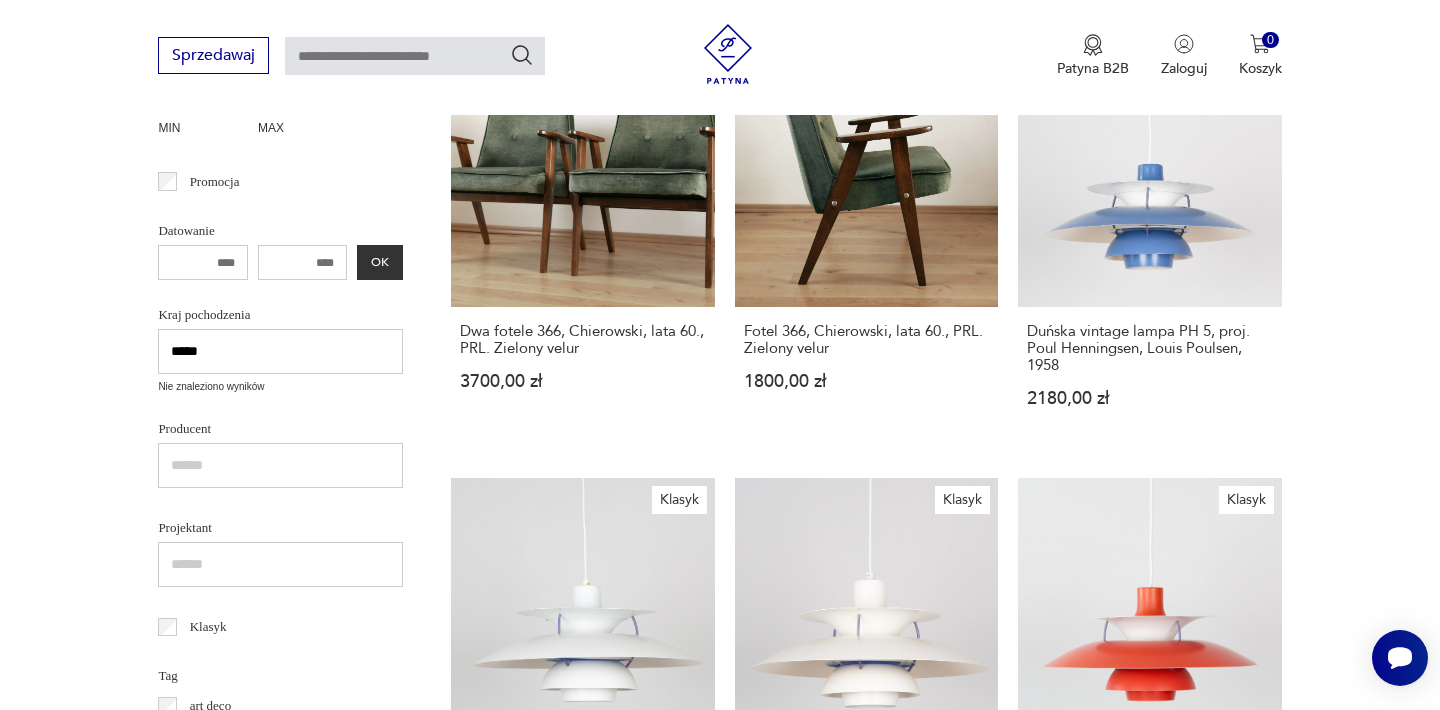 click on "Filtruj produkty Cena MIN MAX OK Promocja Datowanie OK Kraj pochodzenia ***** Nie znaleziono wyników Producent Projektant Klasyk Tag art deco Bauhaus Bavaria black friday Cepelia ceramika Chodzież Ćmielów Wyczyść filtry Znaleziono  2194   produkty Filtruj Sortuj według daty dodania Sortuj według daty dodania Klasyk Dwa fotele 366, Chierowski, lata 60., PRL. Zielony velur 3700,00 zł Klasyk Fotel 366, Chierowski, lata 60., PRL. Zielony velur 1800,00 zł Klasyk Duńska vintage lampa PH 5, proj. [DESIGNER], Louis Poulsen, 1958 2180,00 zł Klasyk Duńska vintage lampa PH 5, proj. [DESIGNER], Louis Poulsen, 1958 1700,00 zł Klasyk Duńska vintage lampa PH 5, proj. [DESIGNER], Louis Poulsen, 1958 2300,00 zł Klasyk Duńska vintage lampa PH 5, proj. [DESIGNER], Louis Poulsen, 1958 2300,00 zł Klasyk Krzesło Cesca, Włochy, lata 80. 695,00 zł Klasyk Krzesła tapicerowane AGA 200-104, 4 sztuki 350,00 zł Klasyk Para vintage lamp PH 4/3, proj. [DESIGNER], Louis Poulsen, 1966 1" at bounding box center (720, 1389) 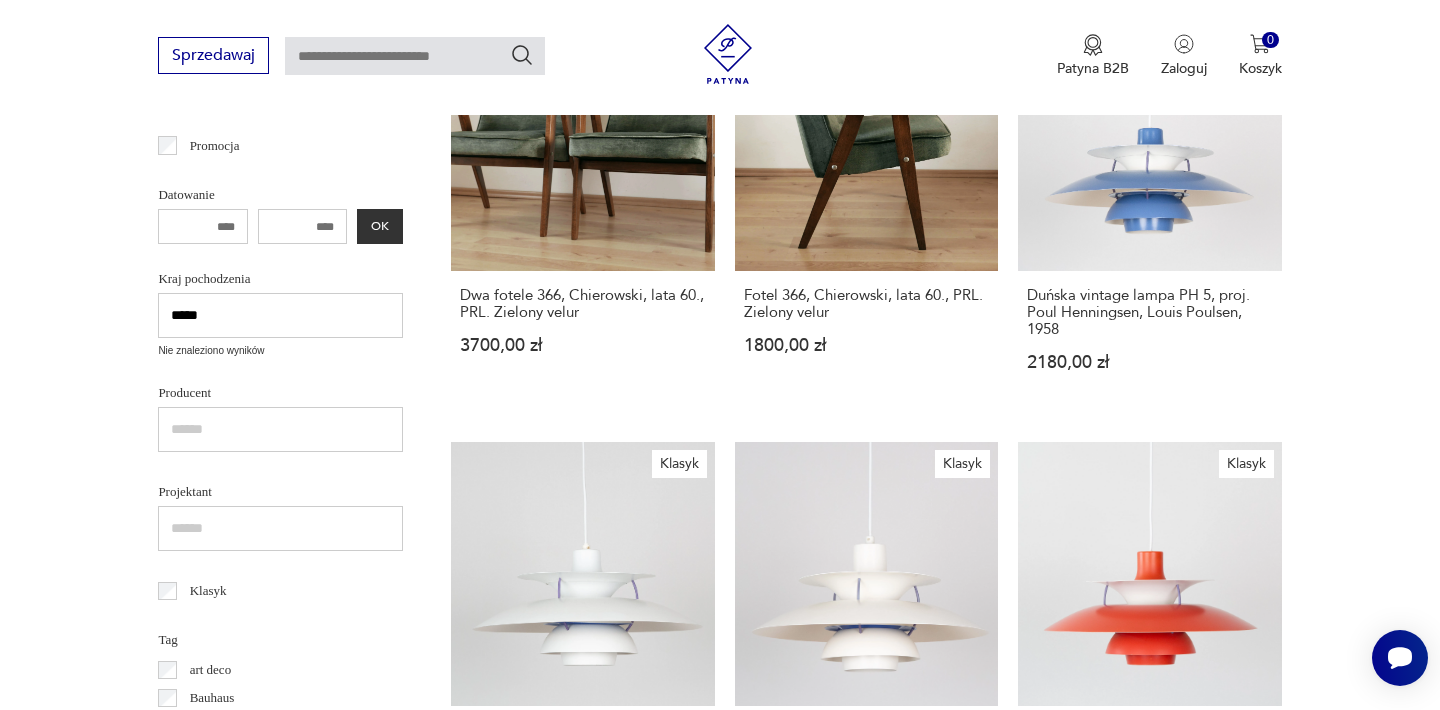 scroll, scrollTop: 440, scrollLeft: 0, axis: vertical 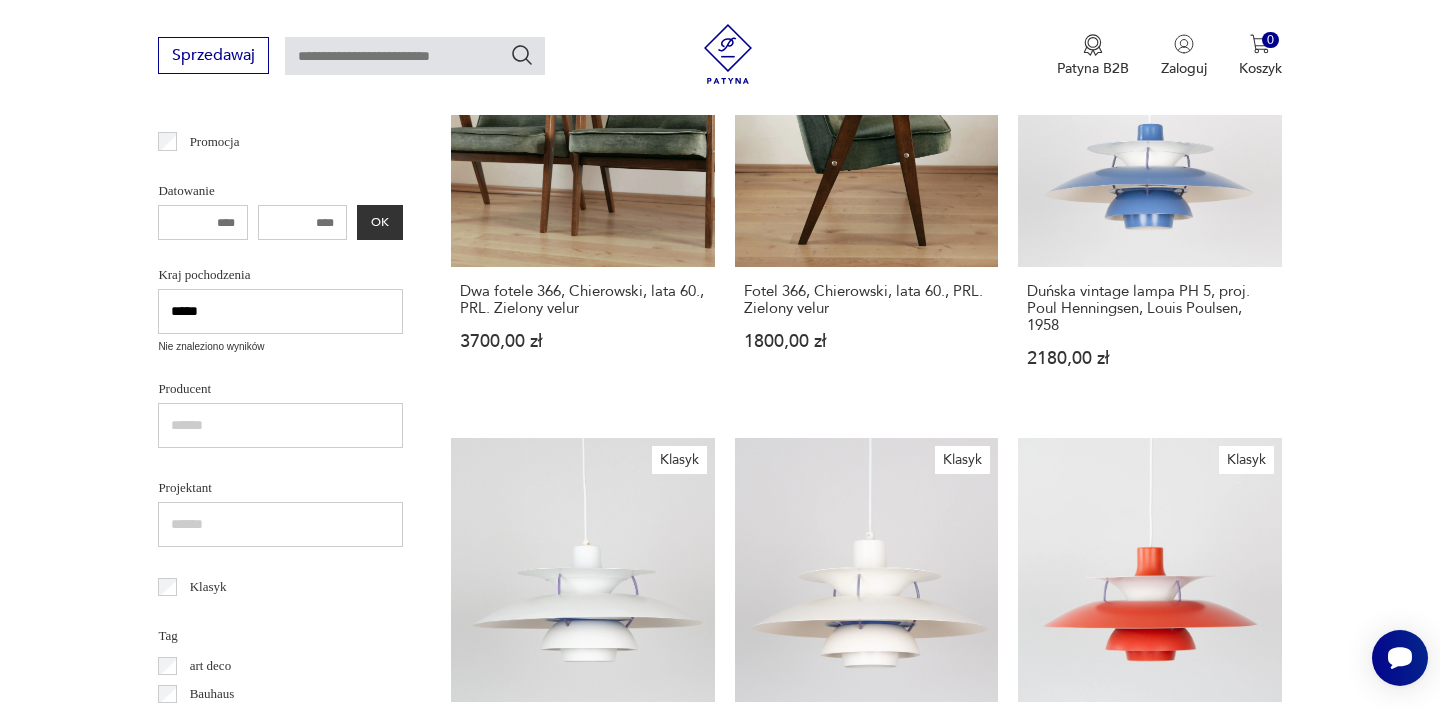 click on "*****" at bounding box center (280, 311) 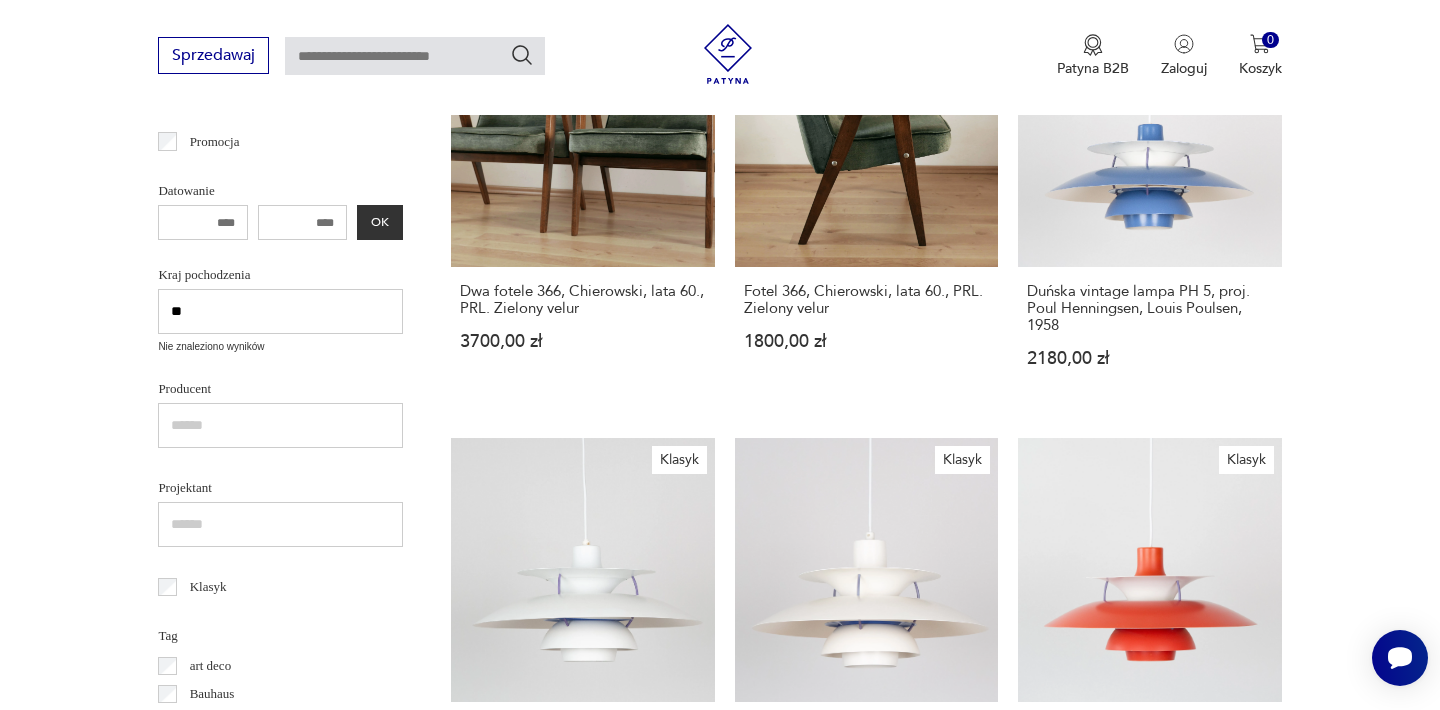 type on "*" 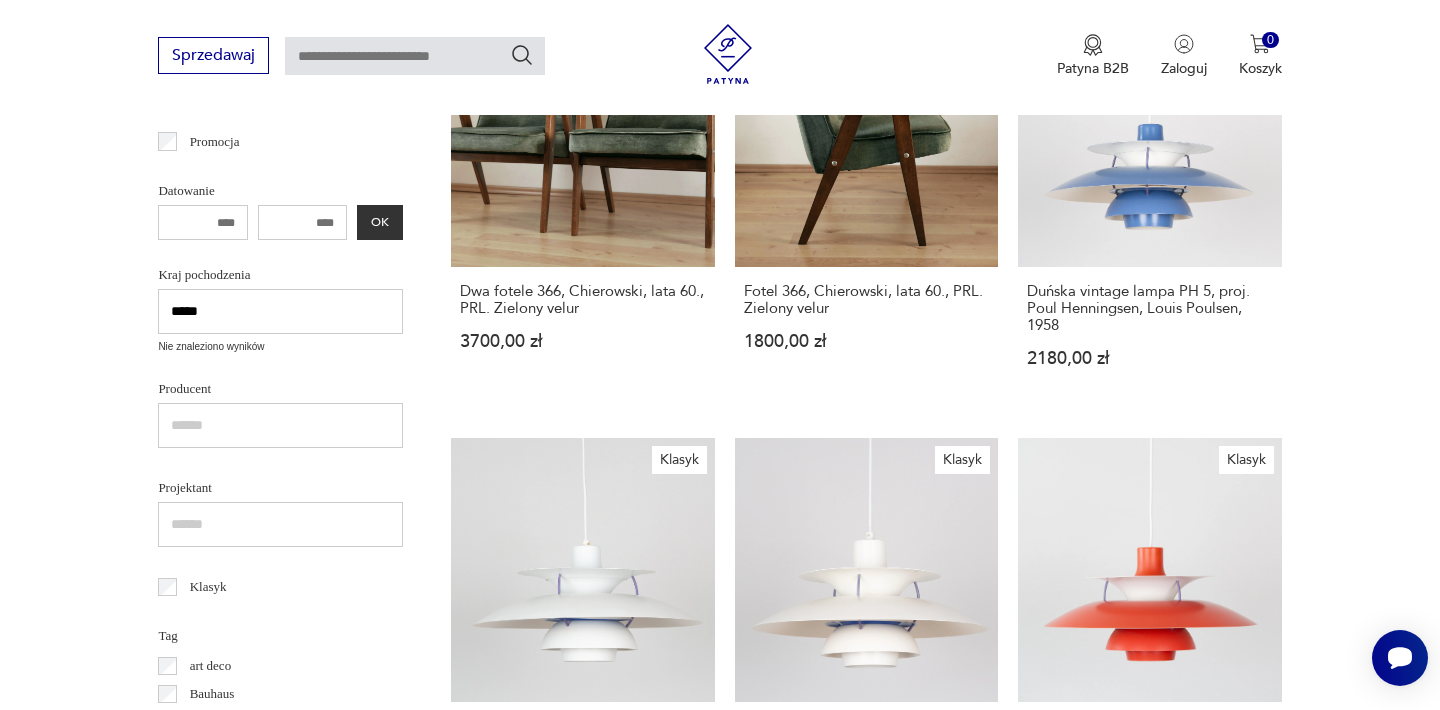 type on "*****" 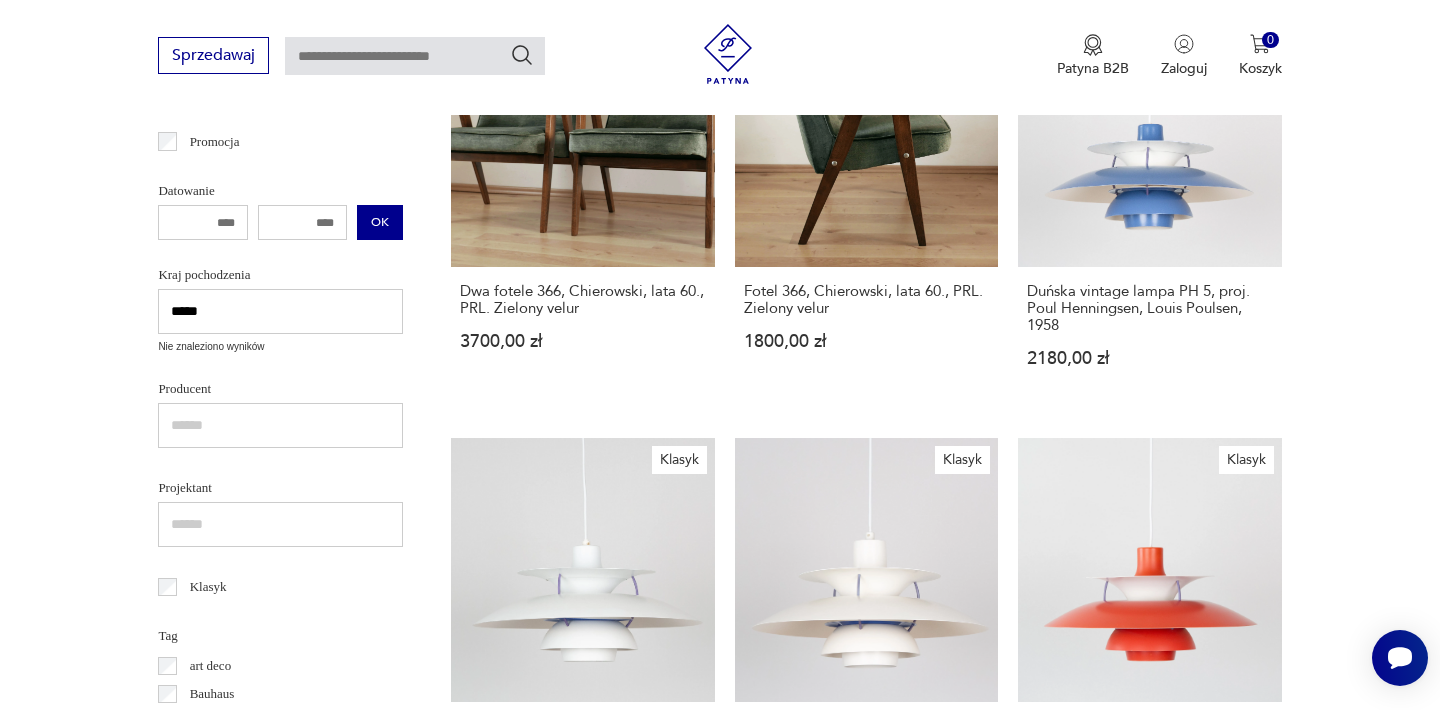 click on "OK" at bounding box center [380, 222] 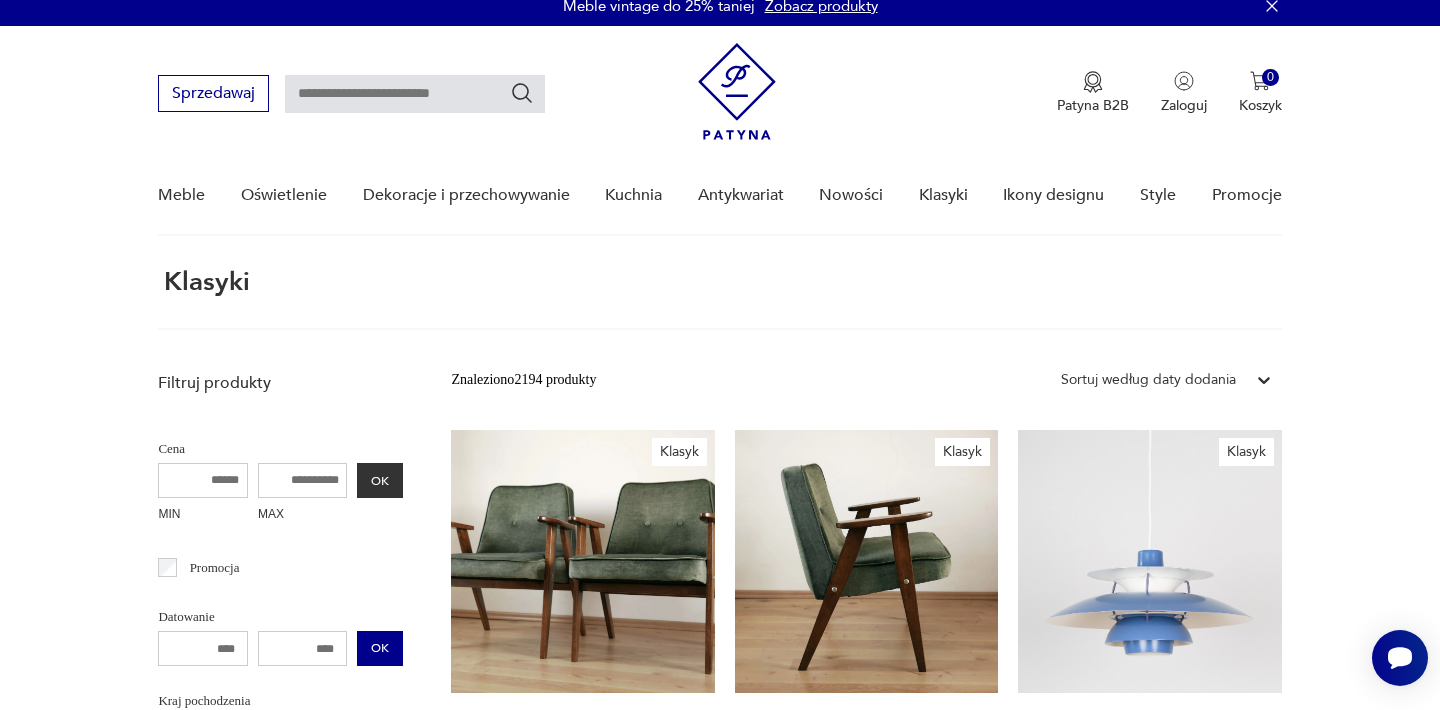 scroll, scrollTop: 0, scrollLeft: 0, axis: both 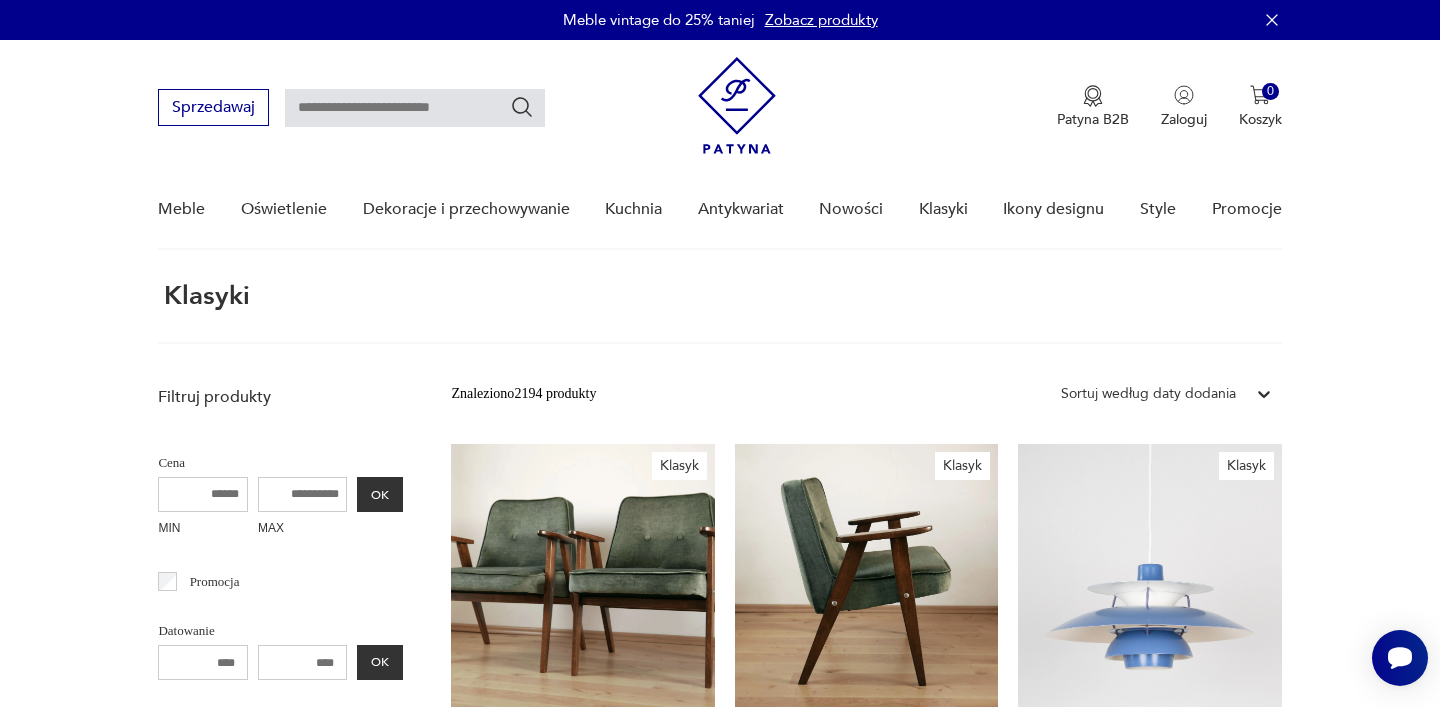 click at bounding box center [415, 108] 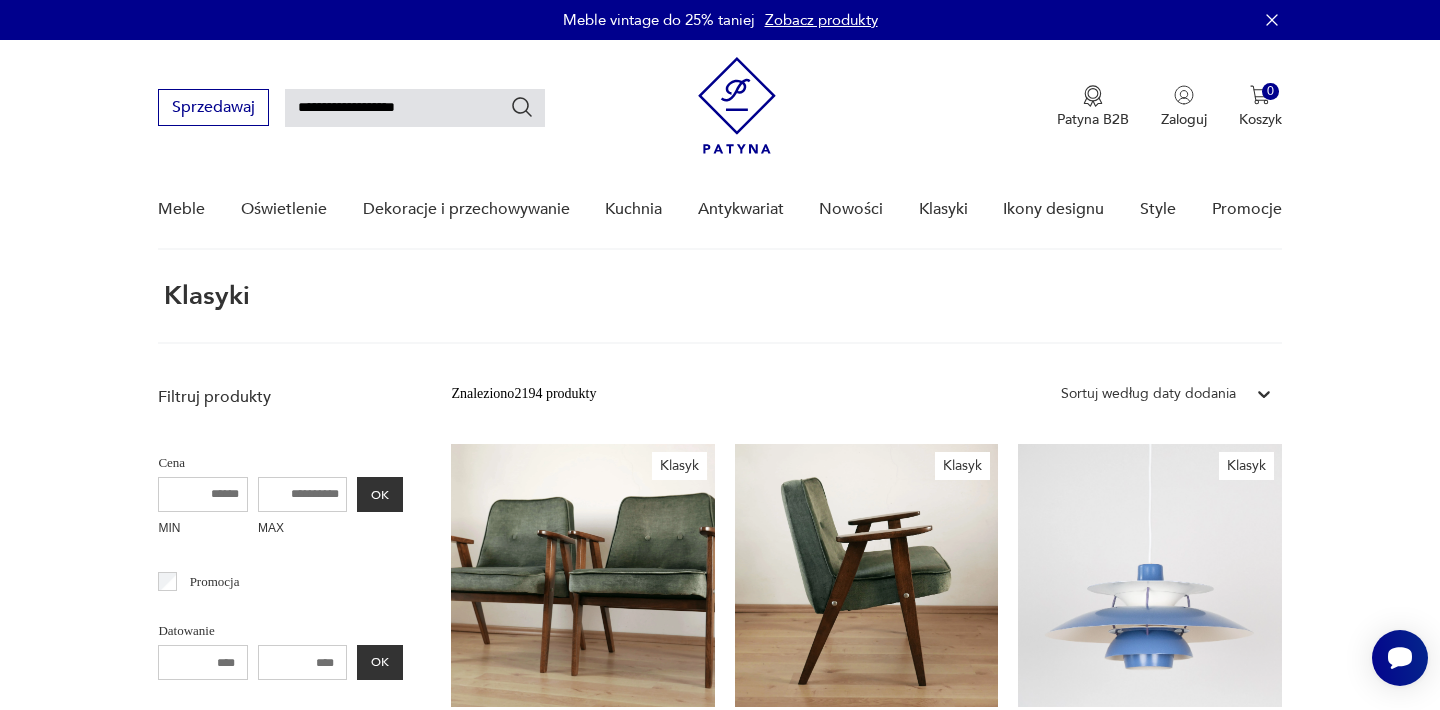 type on "**********" 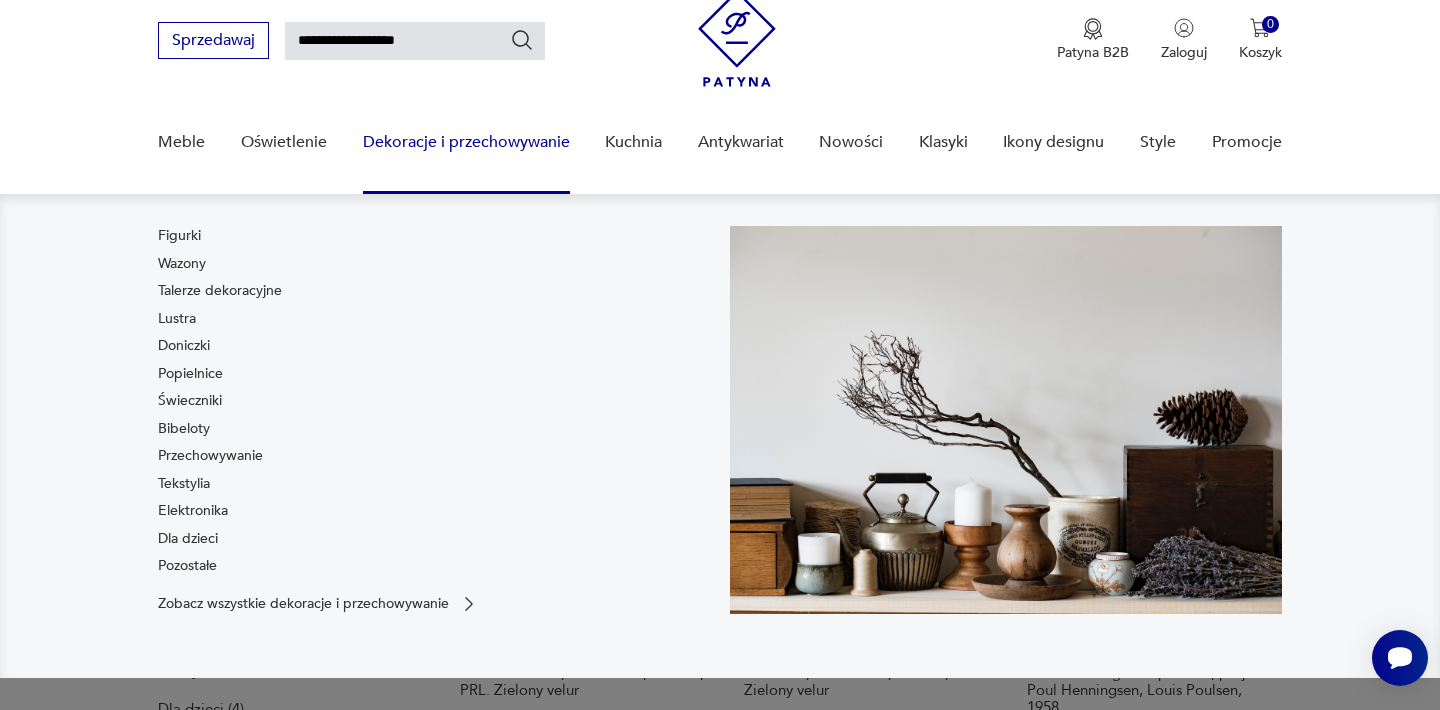 scroll, scrollTop: 72, scrollLeft: 0, axis: vertical 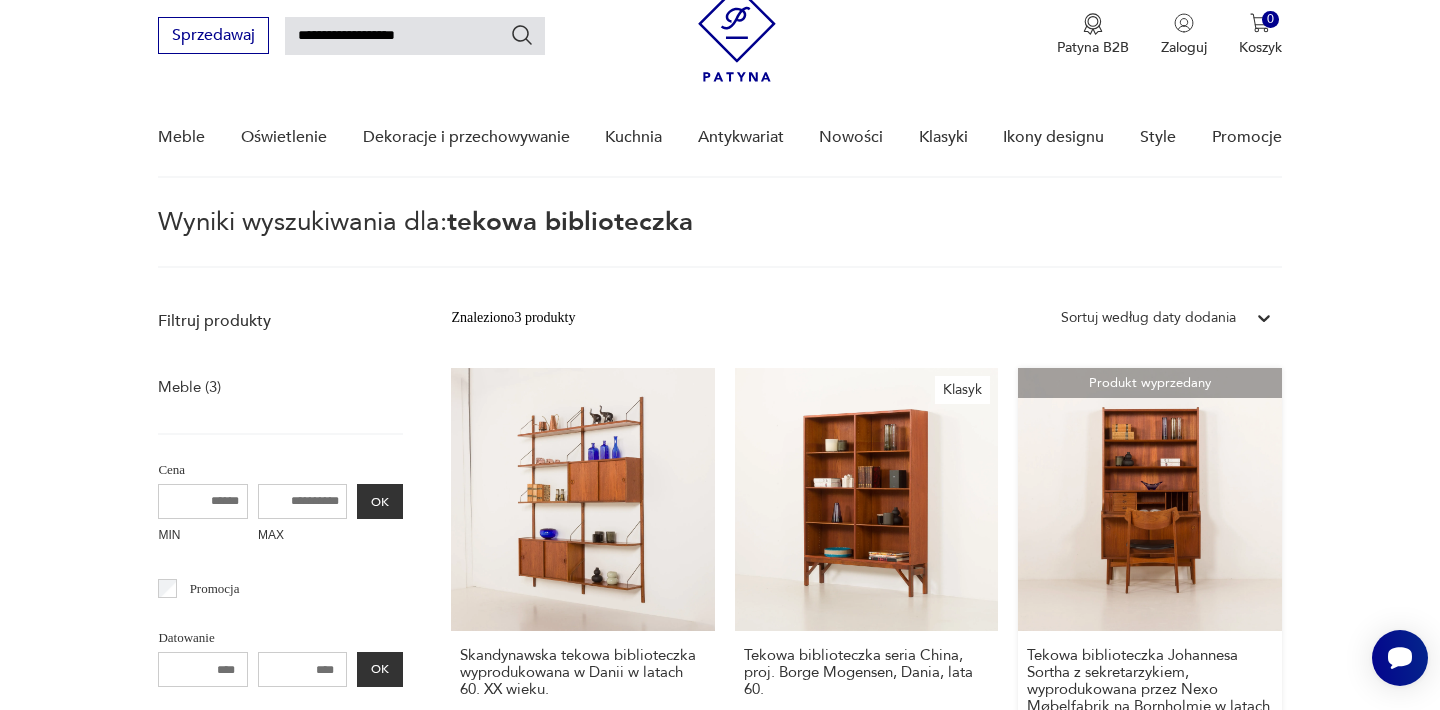 click on "Produkt wyprzedany Tekowa biblioteczka [DESIGNER] z sekretarzykiem, wyprodukowana przez [PRODUCER] na Bornholmie w latach 60. 9410,00 zł" at bounding box center [1149, 586] 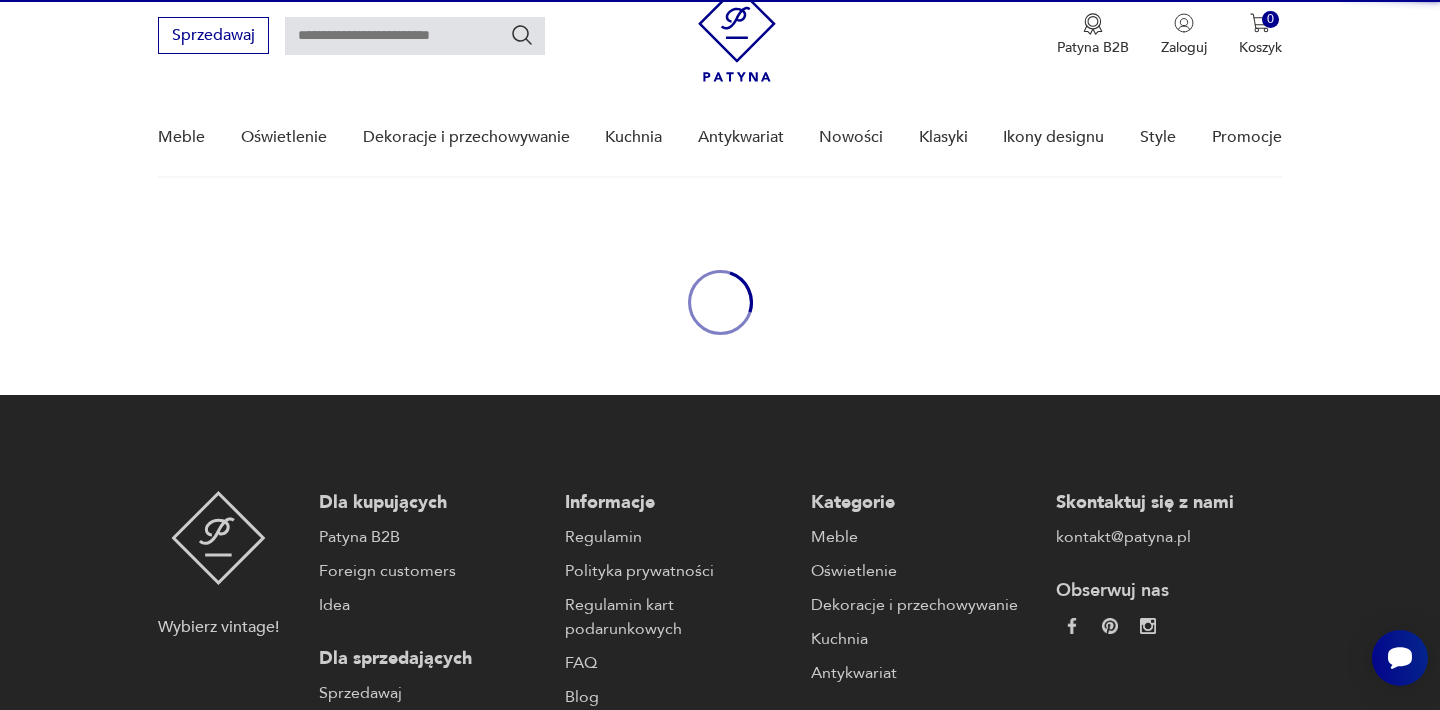 scroll, scrollTop: 0, scrollLeft: 0, axis: both 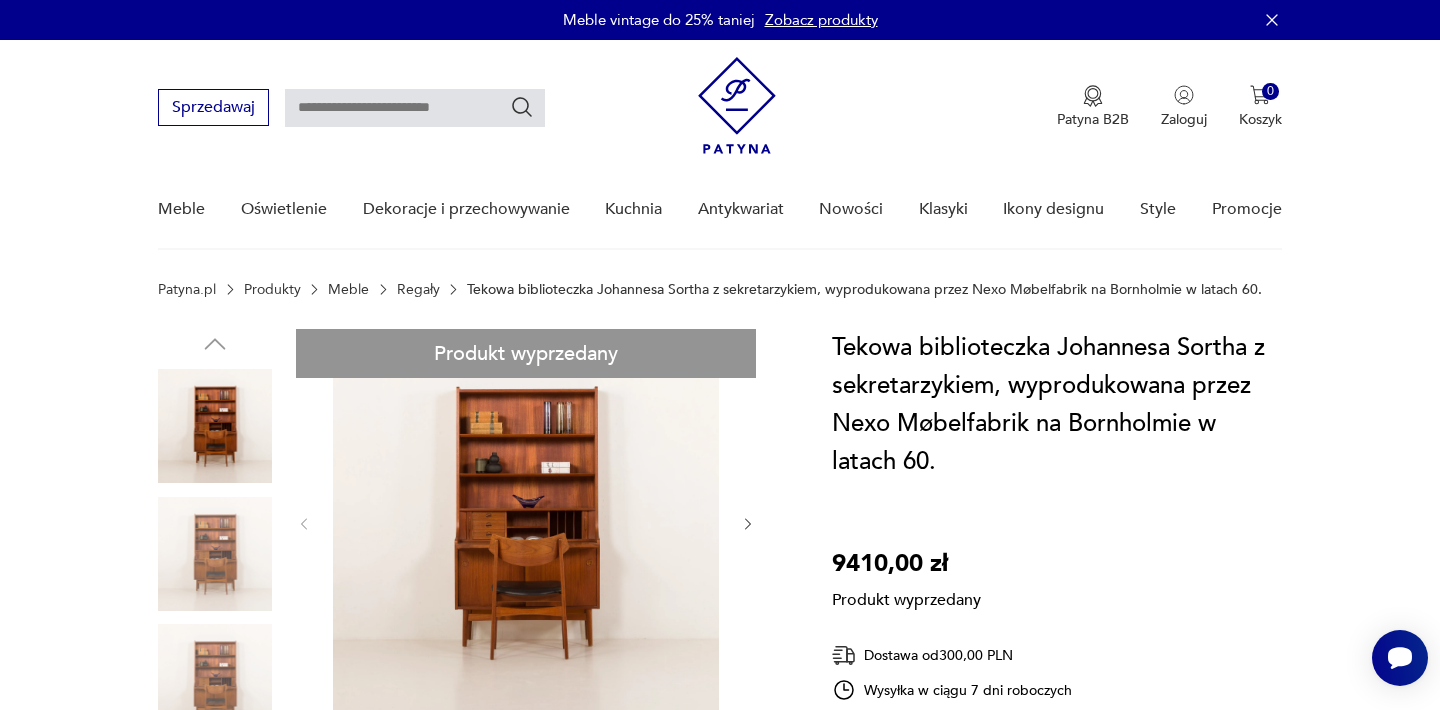click on "Produkt wyprzedany Opis produktu Ta klasyczna tekowa biblioteczka [DESIGNER] z sekretarzykiem, wyprodukowana przez [PRODUCER] na Bornholmie w latach 60-tych. Jest to wspaniały przykład wysokiej jakości duńskiej stolarki z połowy XX wieku połączonej z elegancją i funkcjonalnością.
Biblioteczka składa się z dwóch regulowanych półek, przestronnej szafki z przesuwanymi drzwiami, wewnętrznej półki i sekretarzyka z kilkoma małymi przegródkami i trzema małymi szufladami ukrytymi za drzwiami harmonijkowymi oraz wysuwanego biurka. Ten mebel stworzy dyskretną przestrzeń do domowego biura, zapewniając jednocześnie dużo miejsca do przechowywania książek lub innych przedmiotów. Wykonana z pięknego i trwałego drewna tekowego biblioteczka ma lekko zaokrąglone krawędzie i ładnie rzeźbioną podstawę, dodając konstrukcji lekkości. Wszystkie te elementy dodają odrobinę ciepła i intymności do każdego wnętrza.
Rozwiń więcej Szczegóły produktu Stan:   odnowiony :" at bounding box center (471, 971) 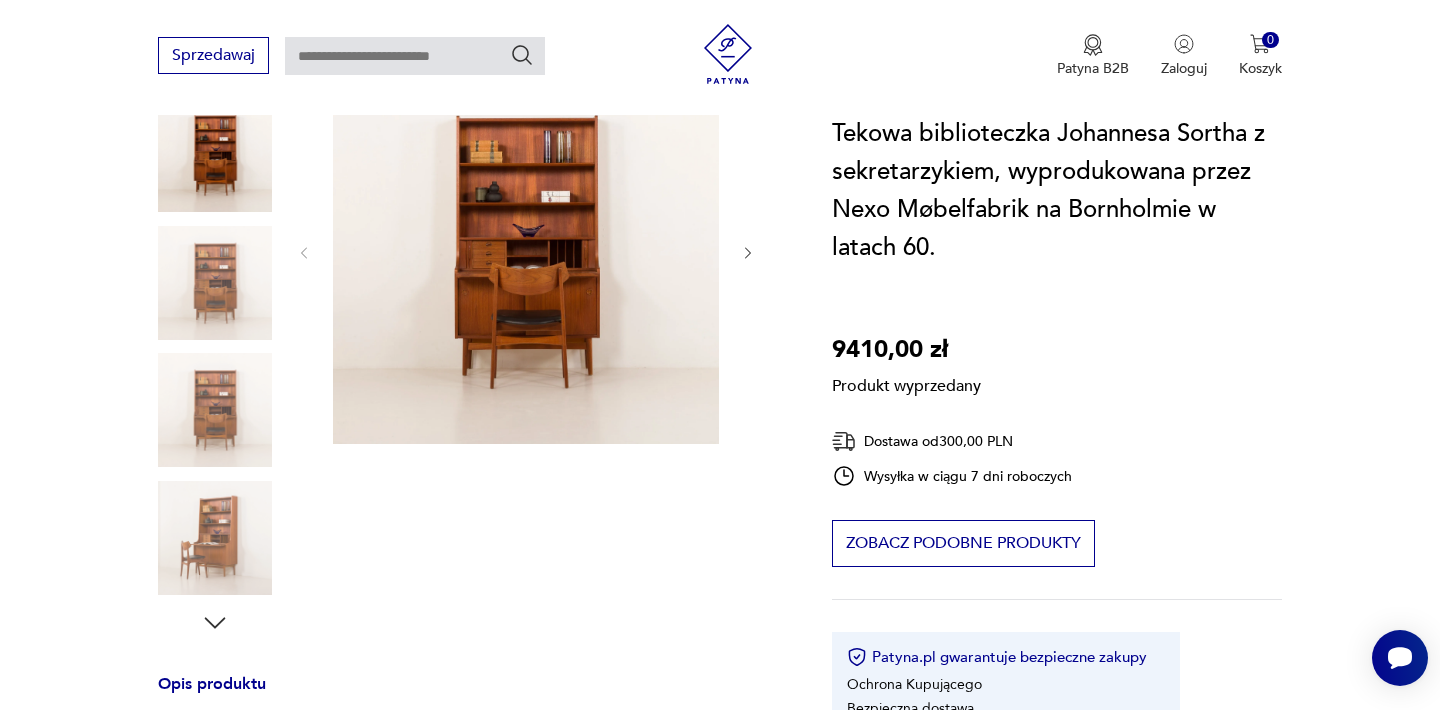 scroll, scrollTop: 280, scrollLeft: 0, axis: vertical 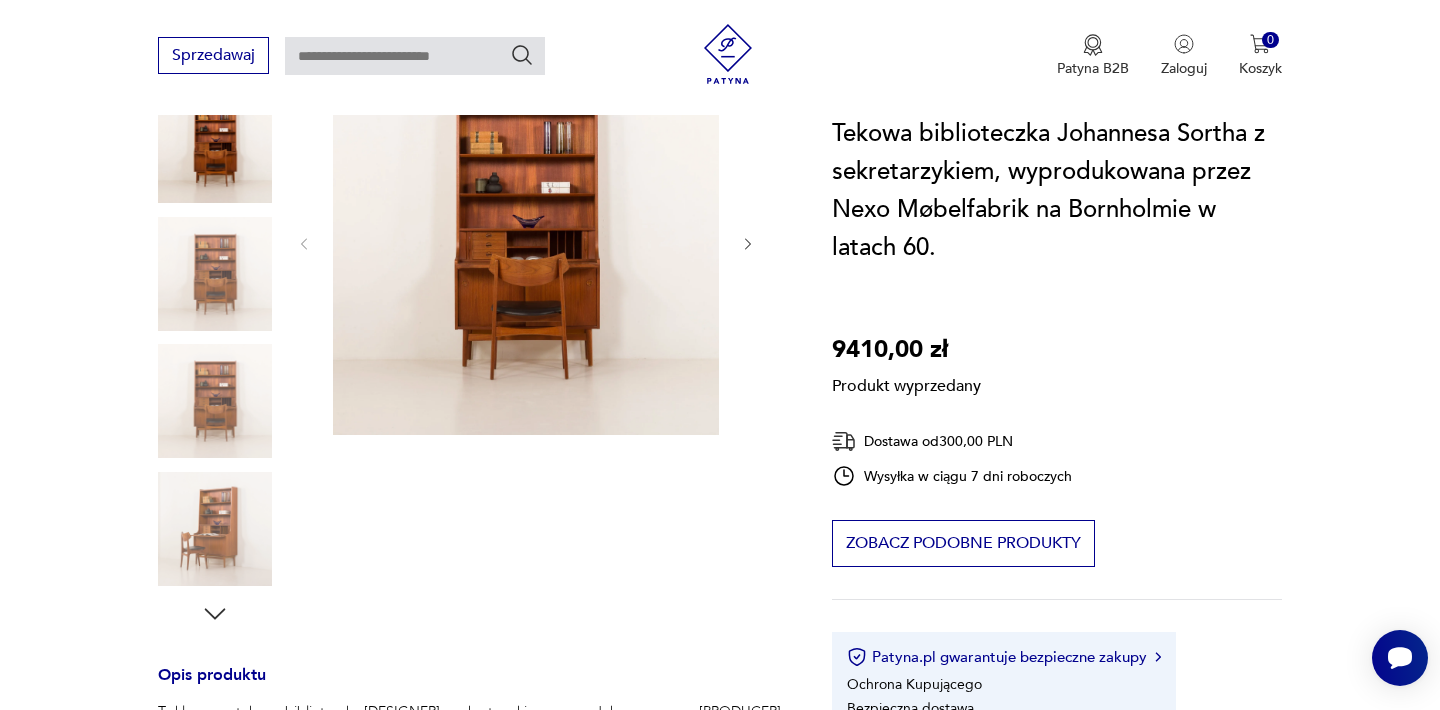 click on "Produkt wyprzedany Opis produktu Ta klasyczna tekowa biblioteczka [DESIGNER] z sekretarzykiem, wyprodukowana przez [PRODUCER] na Bornholmie w latach 60-tych. Jest to wspaniały przykład wysokiej jakości duńskiej stolarki z połowy XX wieku połączonej z elegancją i funkcjonalnością.
Biblioteczka składa się z dwóch regulowanych półek, przestronnej szafki z przesuwanymi drzwiami, wewnętrznej półki i sekretarzyka z kilkoma małymi przegródkami i trzema małymi szufladami ukrytymi za drzwiami harmonijkowymi oraz wysuwanego biurka. Ten mebel stworzy dyskretną przestrzeń do domowego biura, zapewniając jednocześnie dużo miejsca do przechowywania książek lub innych przedmiotów. Wykonana z pięknego i trwałego drewna tekowego biblioteczka ma lekko zaokrąglone krawędzie i ładnie rzeźbioną podstawę, dodając konstrukcji lekkości. Wszystkie te elementy dodają odrobinę ciepła i intymności do każdego wnętrza.
Rozwiń więcej Szczegóły produktu Stan:   odnowiony :" at bounding box center (471, 691) 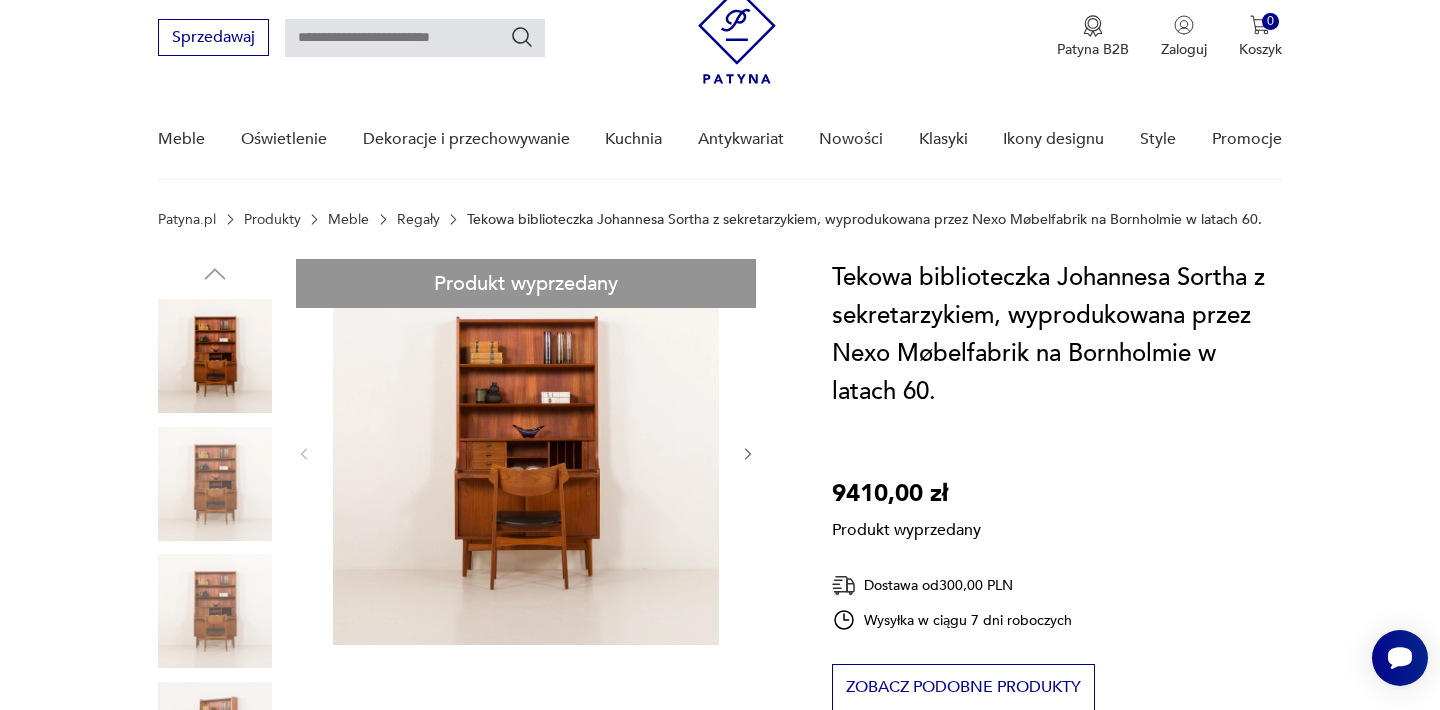 scroll, scrollTop: 40, scrollLeft: 0, axis: vertical 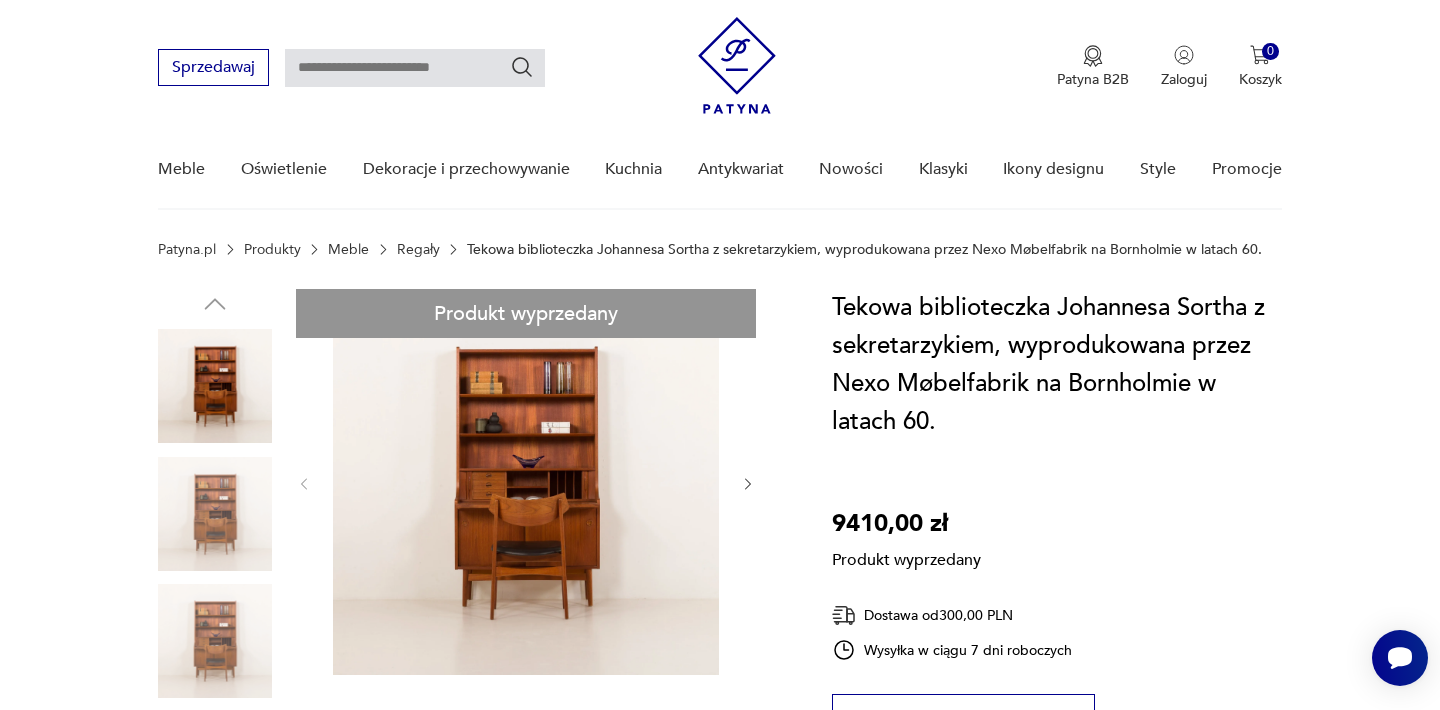 click on "Produkt wyprzedany Opis produktu Ta klasyczna tekowa biblioteczka [DESIGNER] z sekretarzykiem, wyprodukowana przez [PRODUCER] na Bornholmie w latach 60-tych. Jest to wspaniały przykład wysokiej jakości duńskiej stolarki z połowy XX wieku połączonej z elegancją i funkcjonalnością.
Biblioteczka składa się z dwóch regulowanych półek, przestronnej szafki z przesuwanymi drzwiami, wewnętrznej półki i sekretarzyka z kilkoma małymi przegródkami i trzema małymi szufladami ukrytymi za drzwiami harmonijkowymi oraz wysuwanego biurka. Ten mebel stworzy dyskretną przestrzeń do domowego biura, zapewniając jednocześnie dużo miejsca do przechowywania książek lub innych przedmiotów. Wykonana z pięknego i trwałego drewna tekowego biblioteczka ma lekko zaokrąglone krawędzie i ładnie rzeźbioną podstawę, dodając konstrukcji lekkości. Wszystkie te elementy dodają odrobinę ciepła i intymności do każdego wnętrza.
Rozwiń więcej Szczegóły produktu Stan:   odnowiony :" at bounding box center [471, 931] 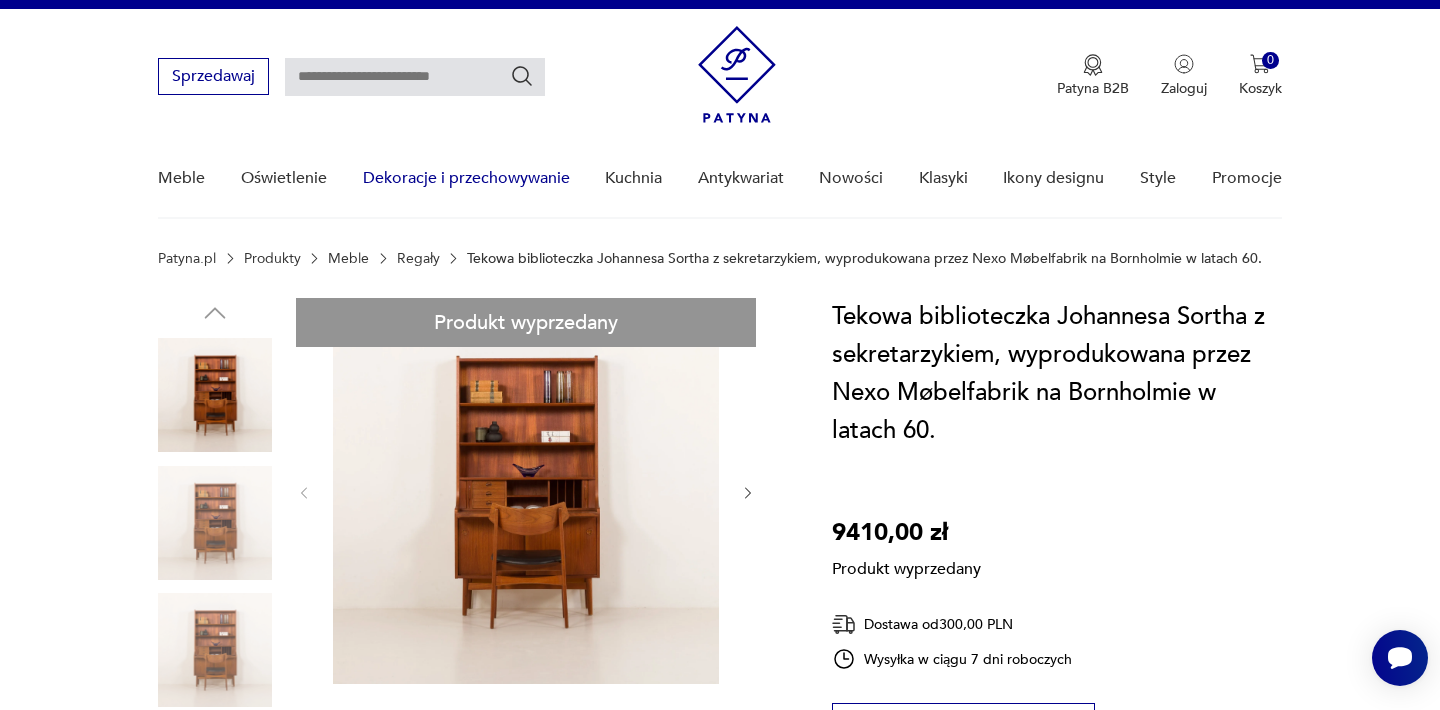 scroll, scrollTop: 0, scrollLeft: 0, axis: both 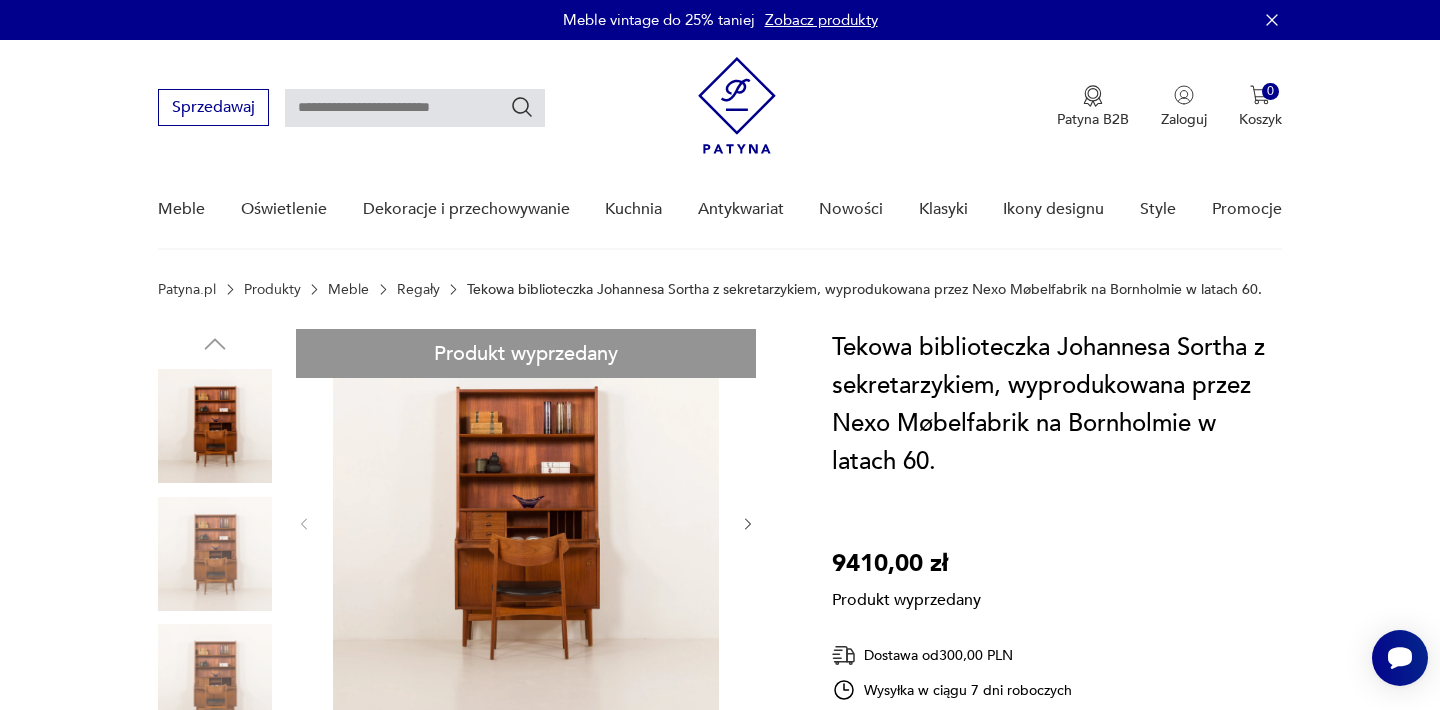 click at bounding box center [415, 108] 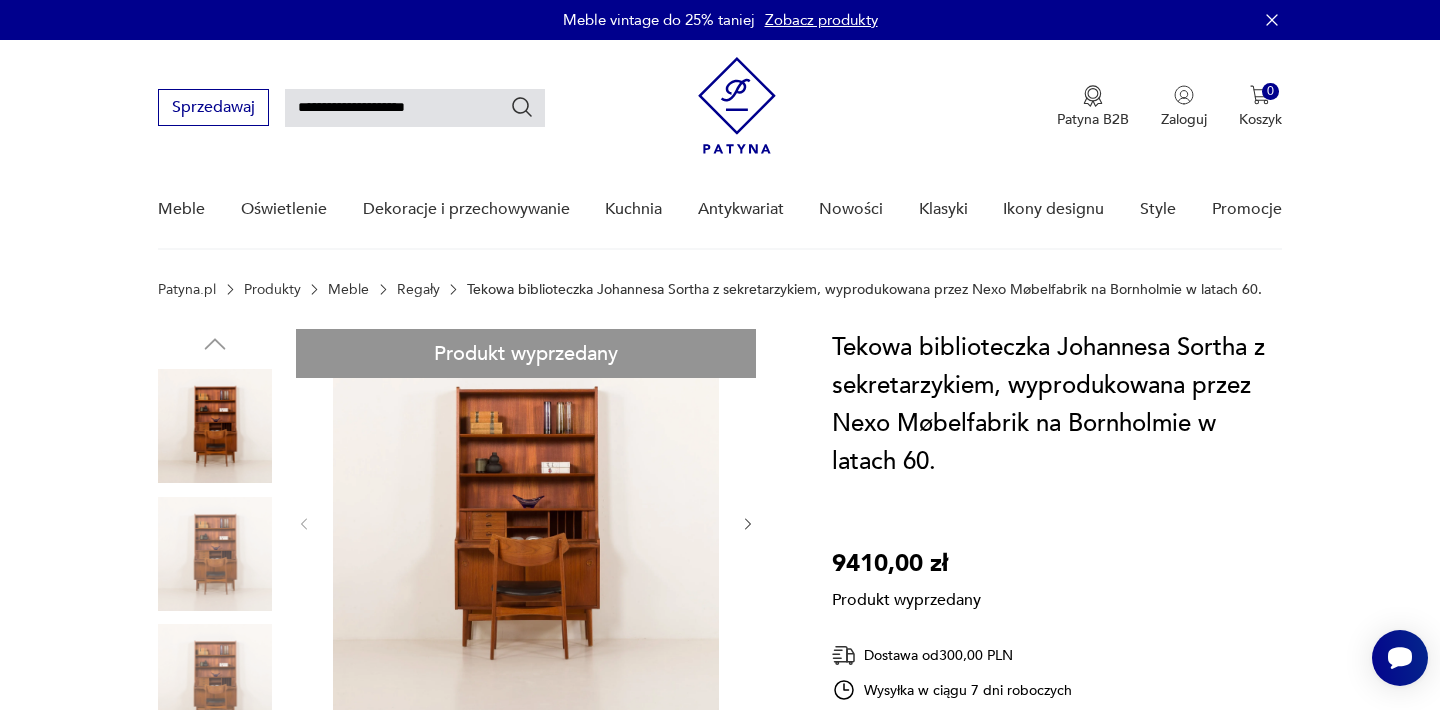 type on "**********" 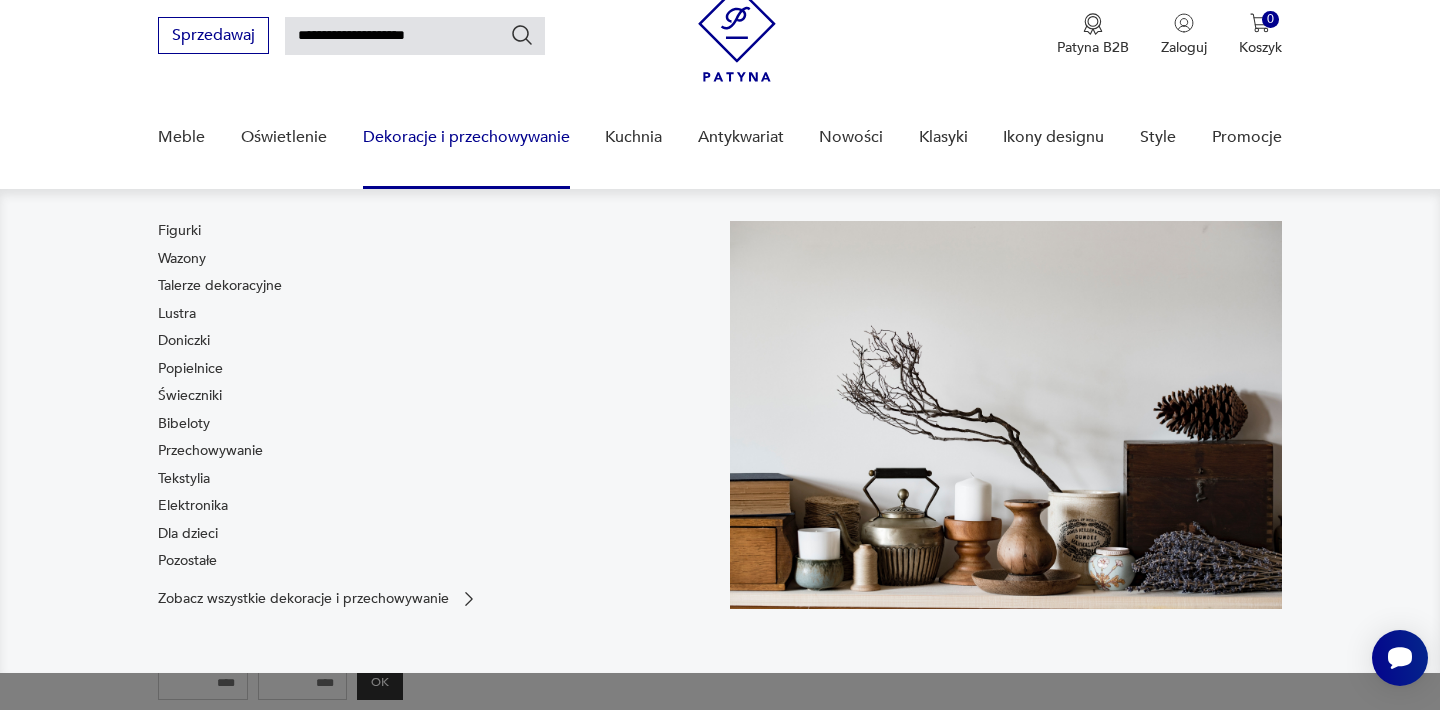 scroll, scrollTop: 85, scrollLeft: 0, axis: vertical 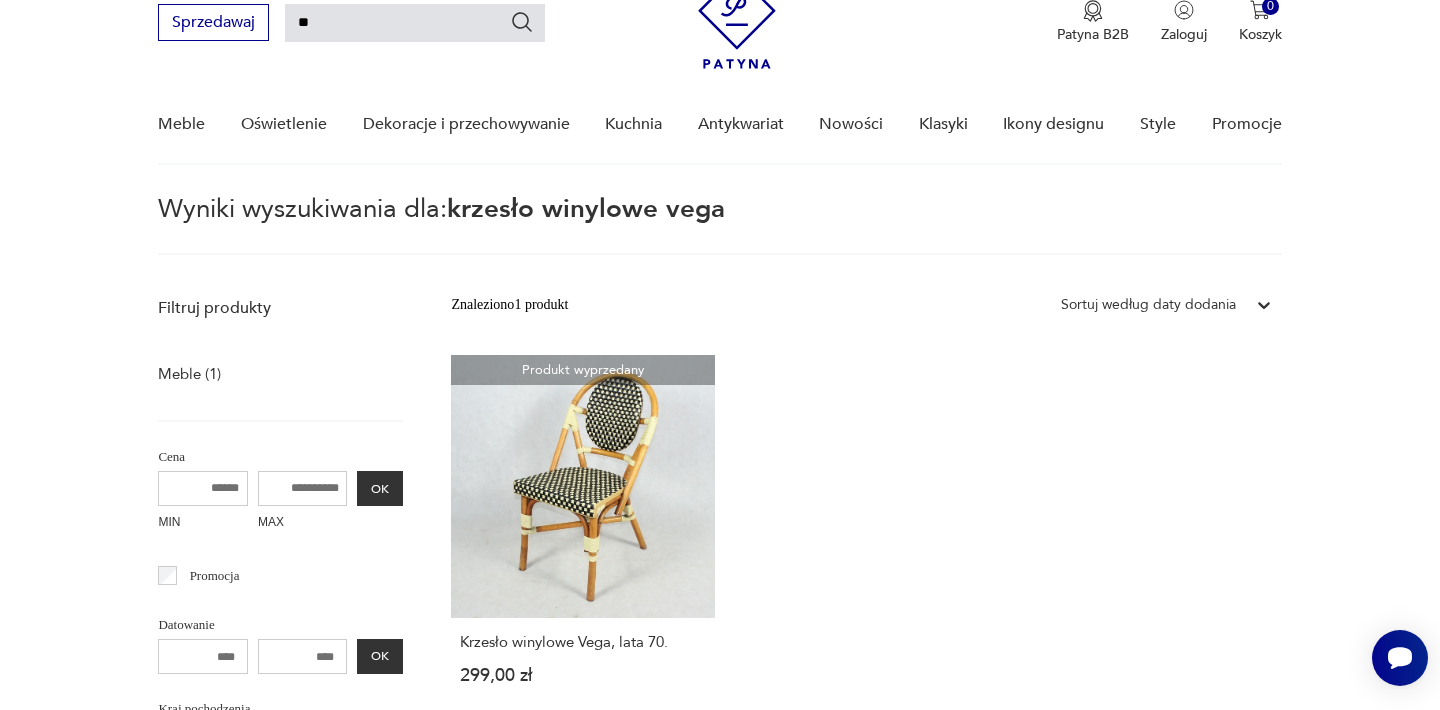 type on "*" 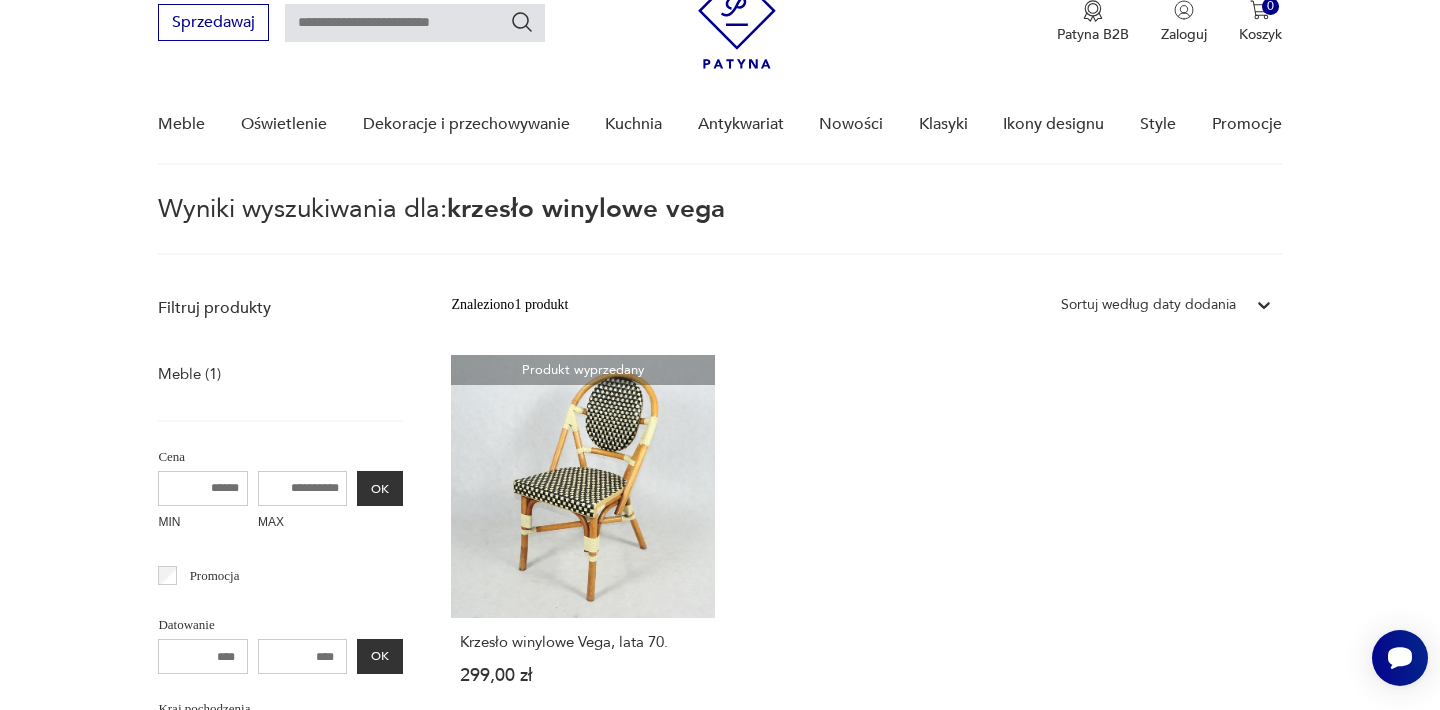 paste on "**********" 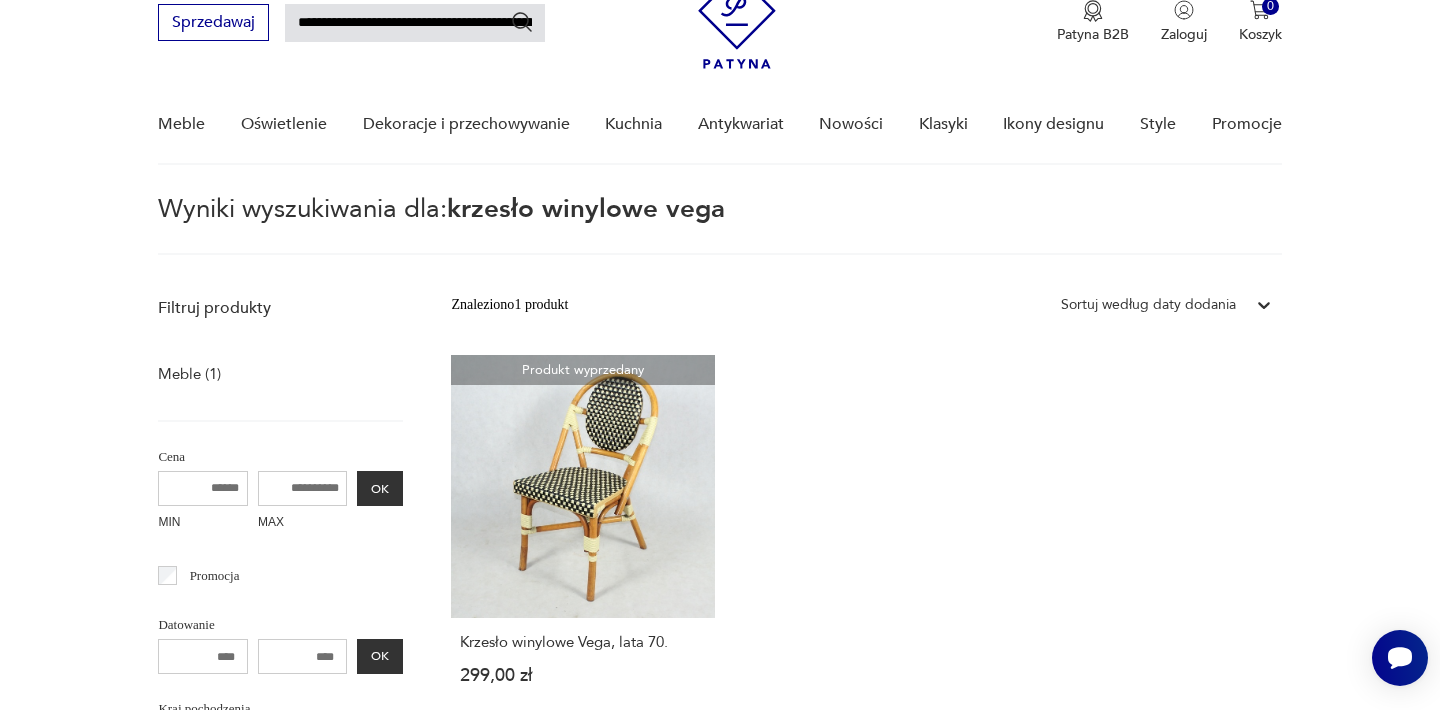 scroll, scrollTop: 0, scrollLeft: 111, axis: horizontal 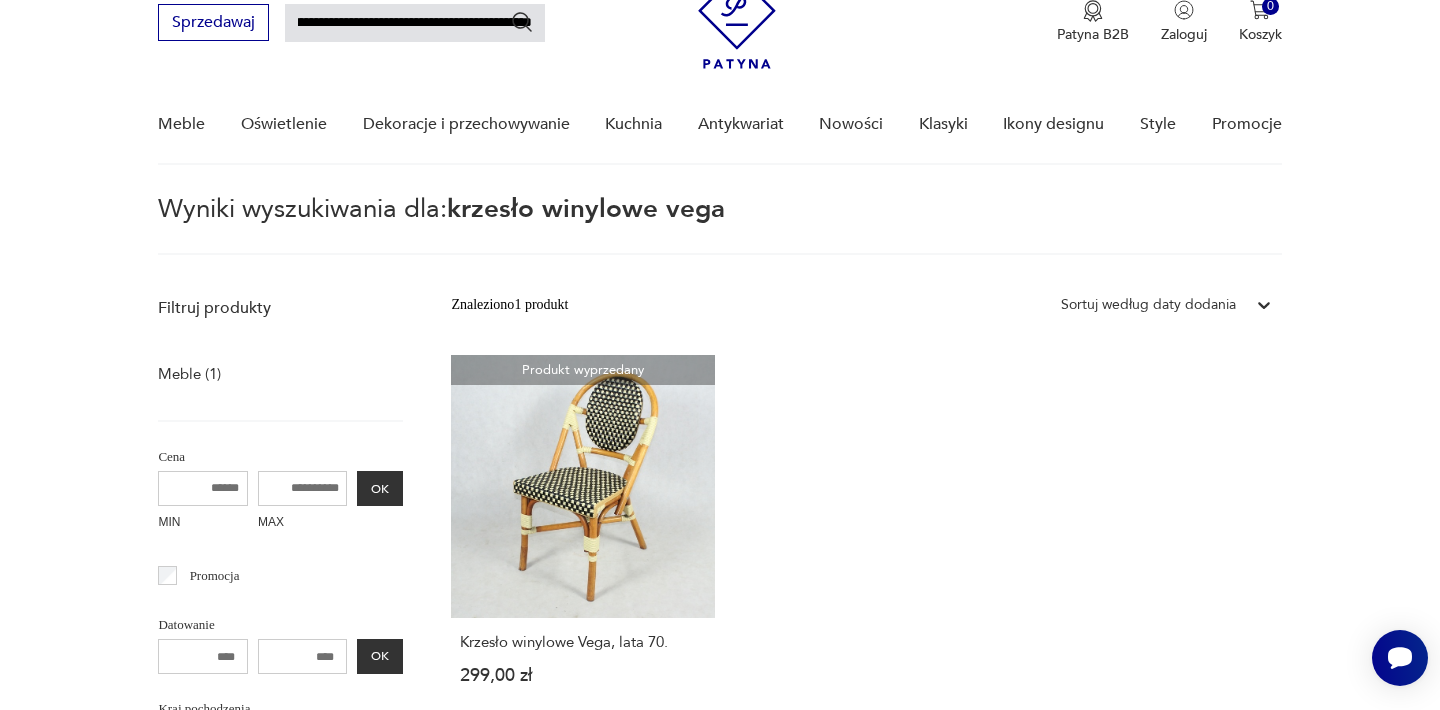 type on "**********" 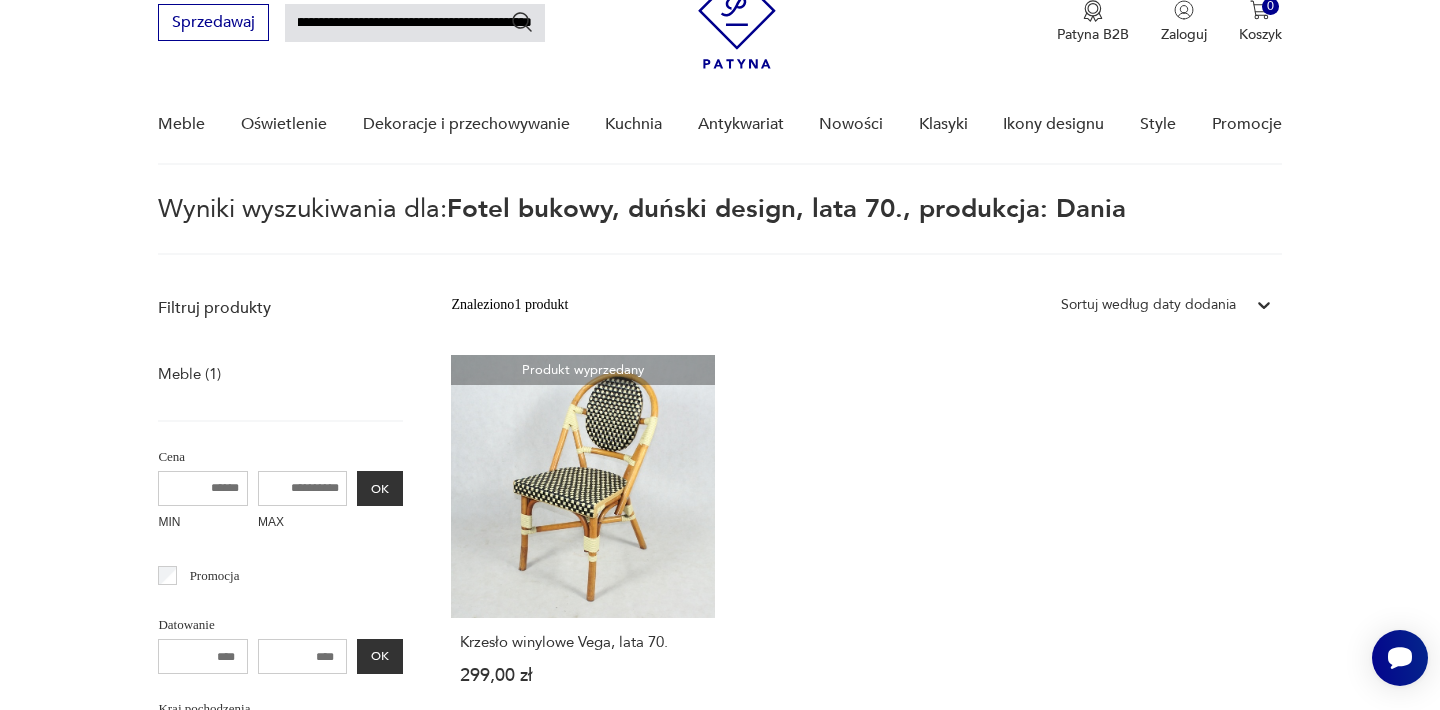 scroll, scrollTop: 72, scrollLeft: 0, axis: vertical 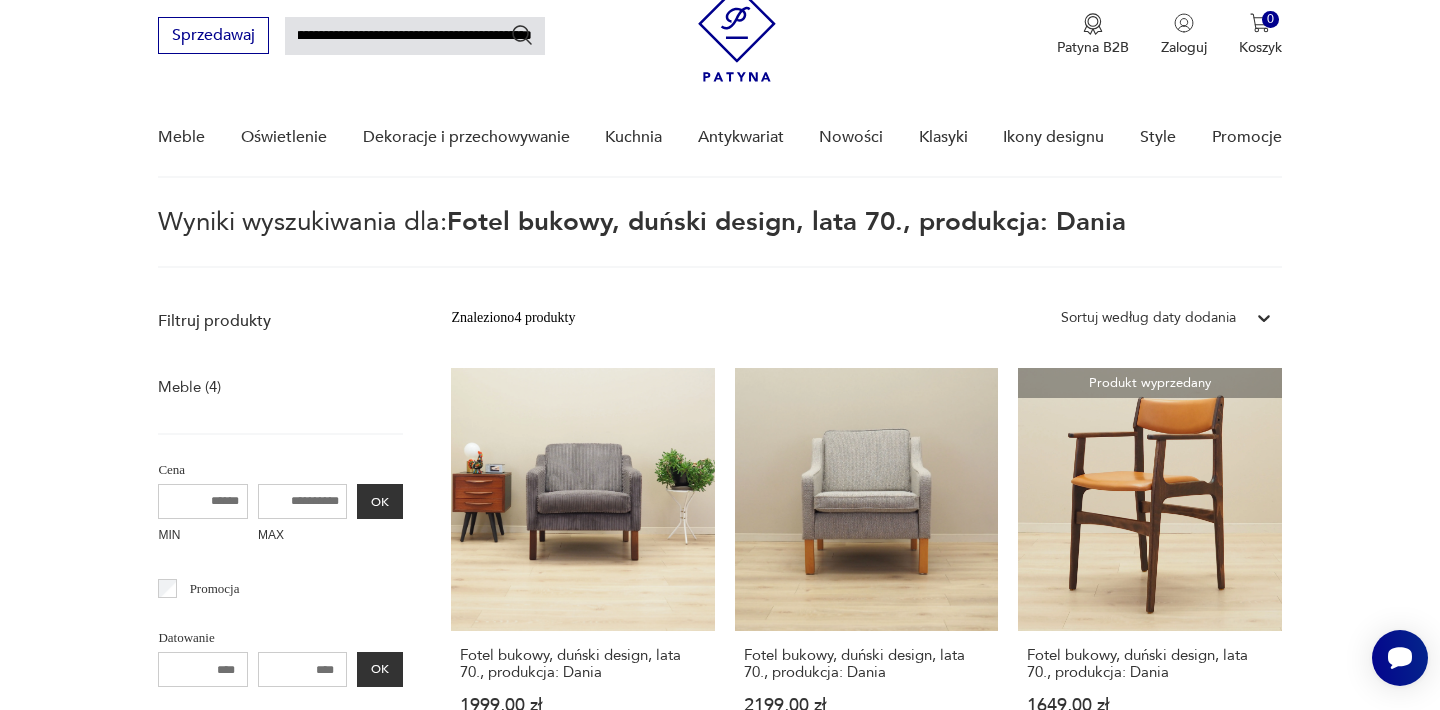 drag, startPoint x: 298, startPoint y: 33, endPoint x: 789, endPoint y: 31, distance: 491.00406 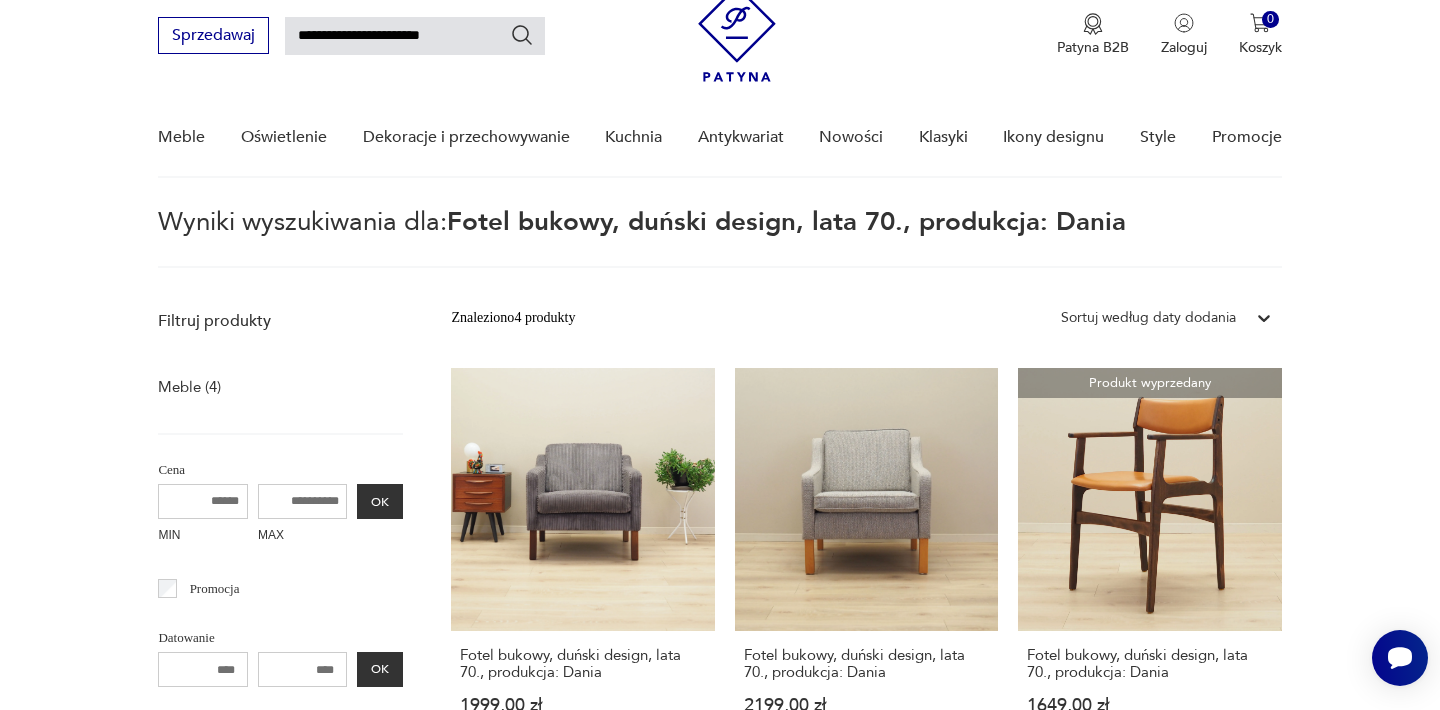 scroll, scrollTop: 0, scrollLeft: 0, axis: both 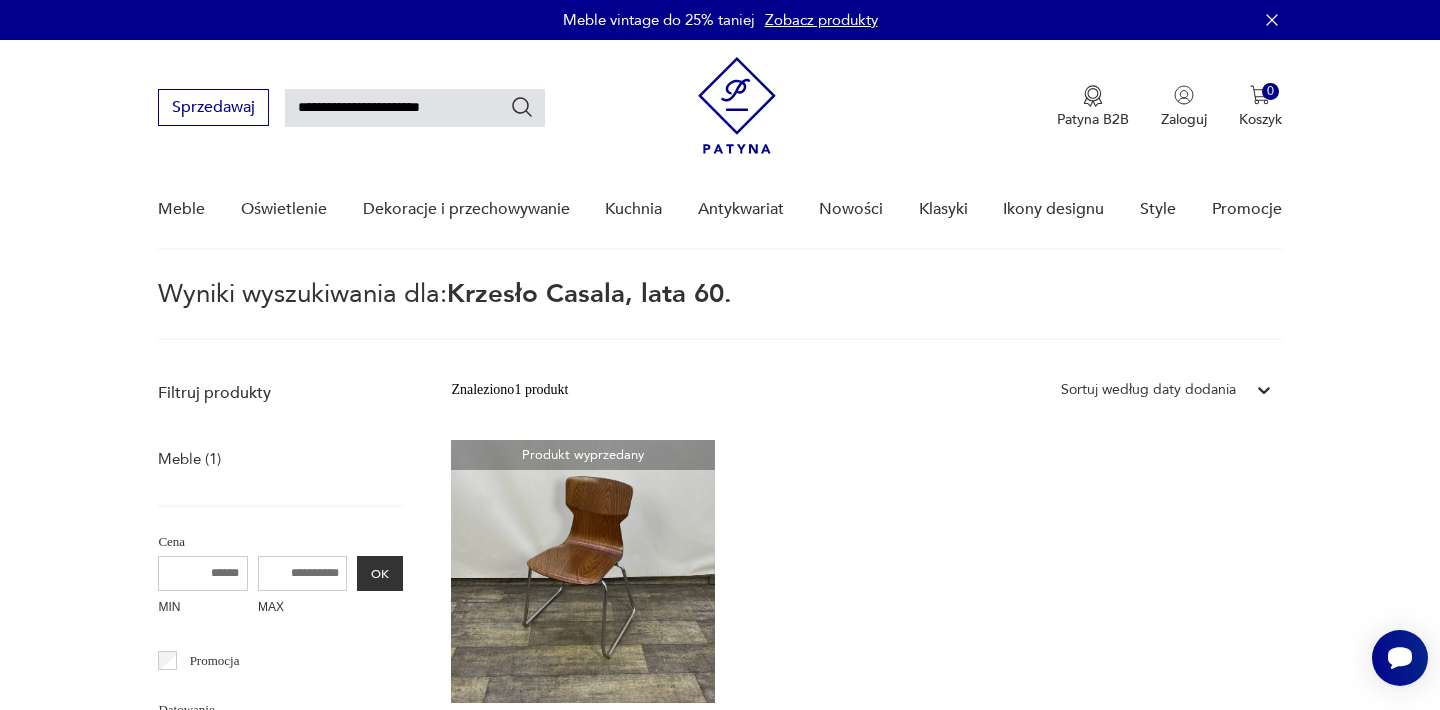drag, startPoint x: 458, startPoint y: 30, endPoint x: 218, endPoint y: 13, distance: 240.60133 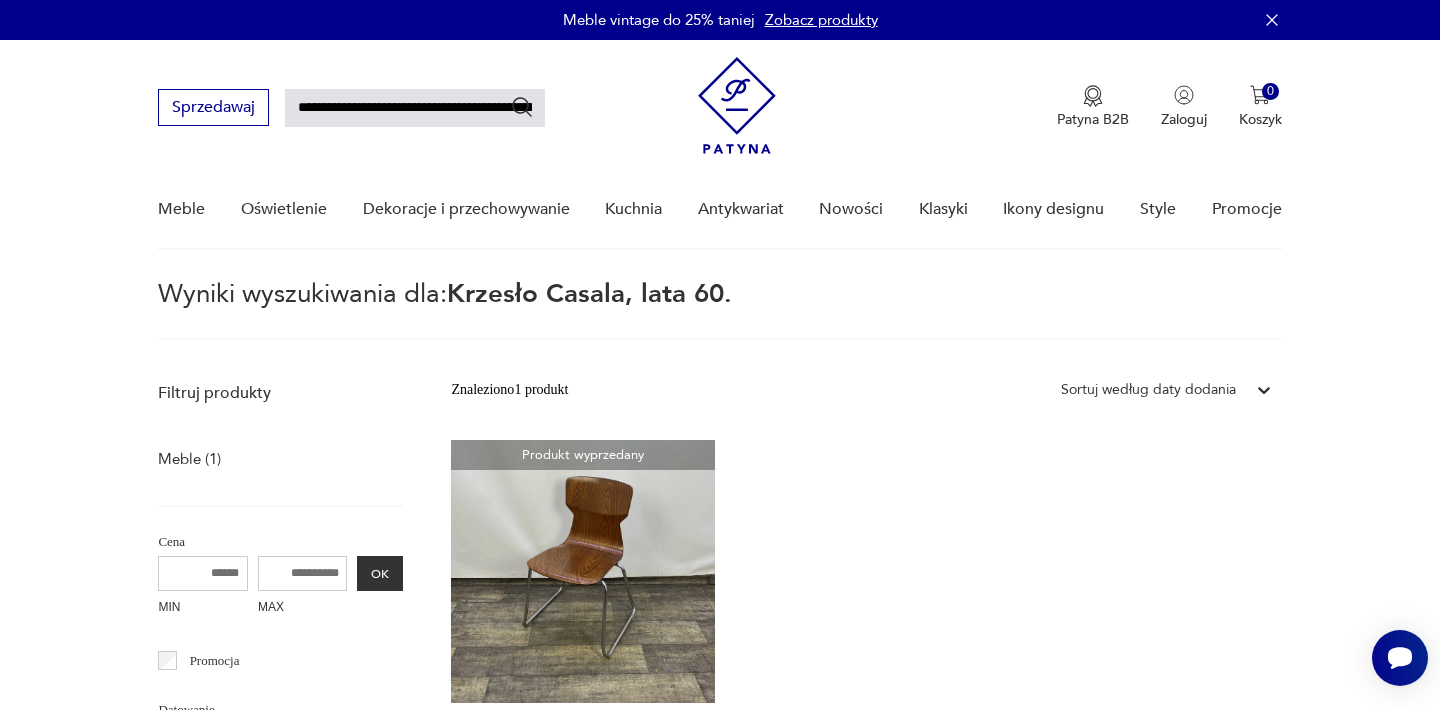 scroll, scrollTop: 0, scrollLeft: 123, axis: horizontal 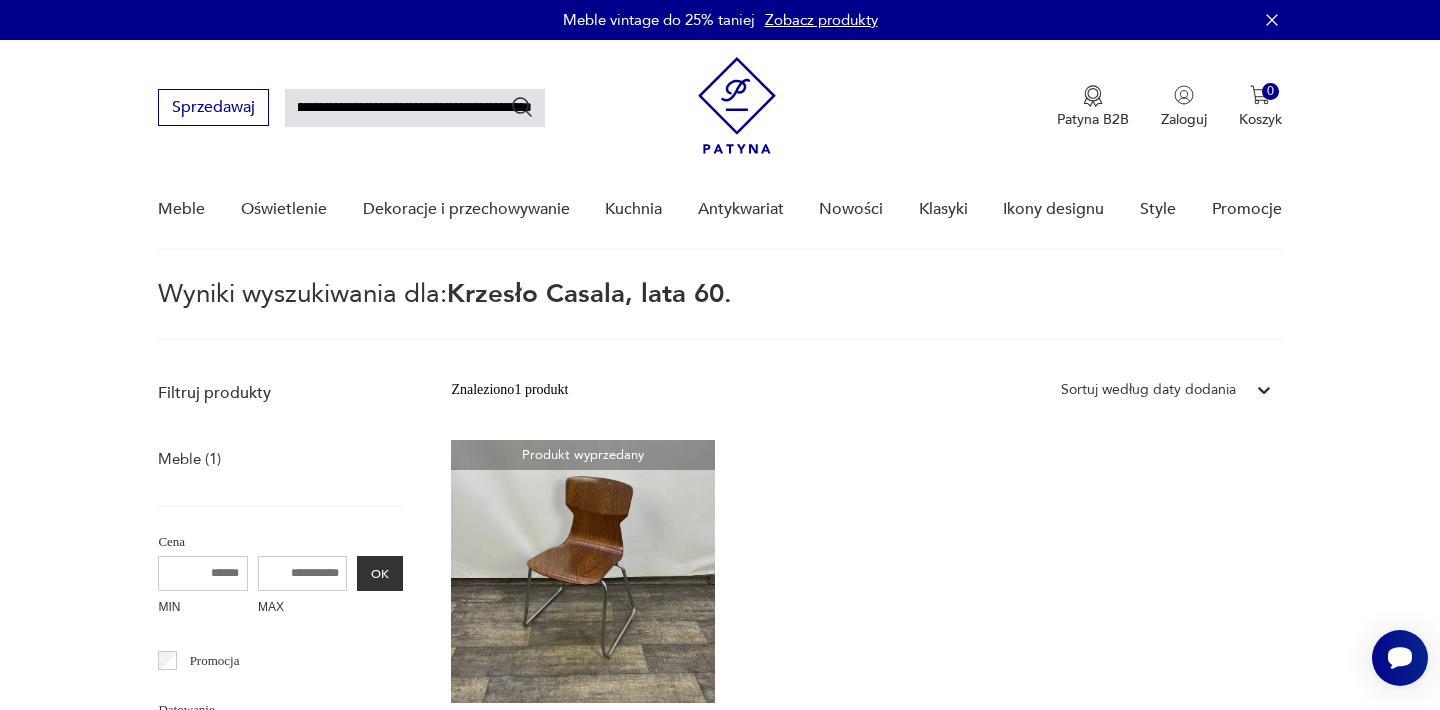 type on "**********" 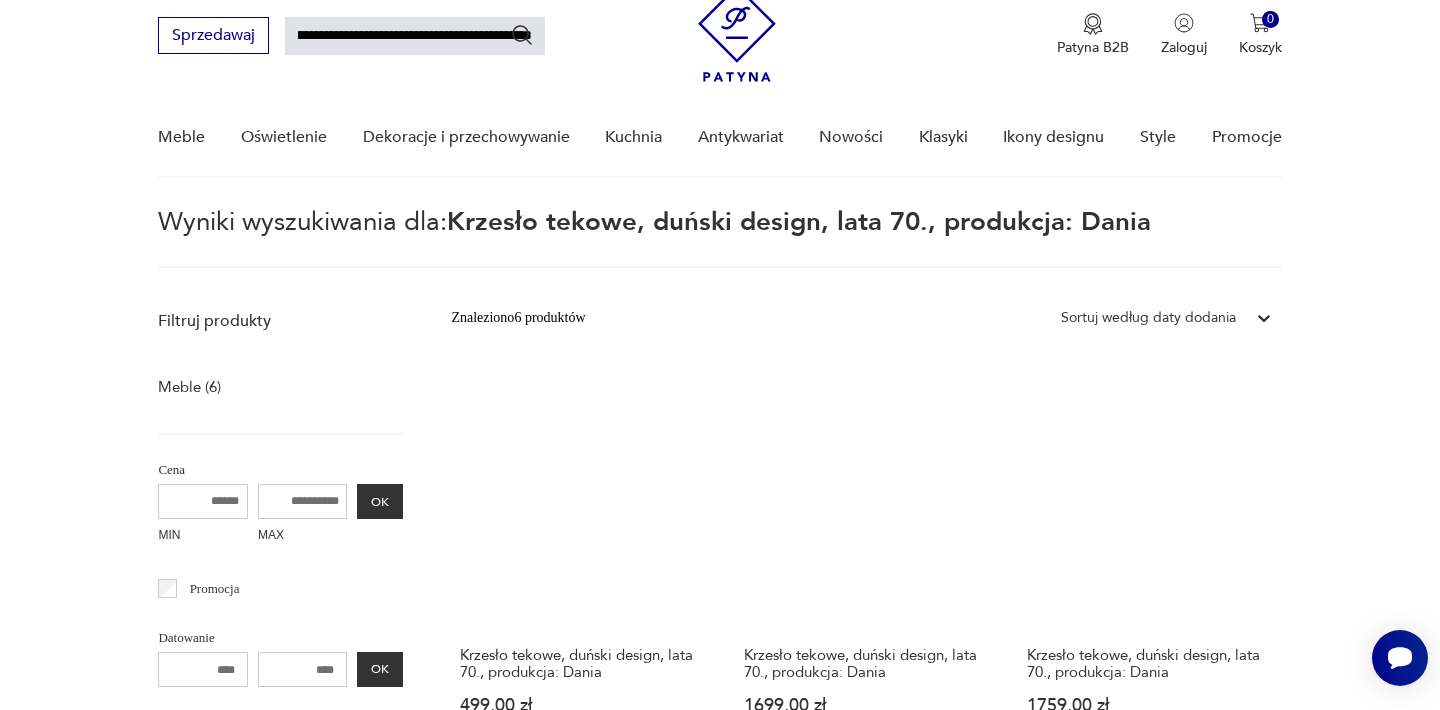 scroll, scrollTop: 75, scrollLeft: 0, axis: vertical 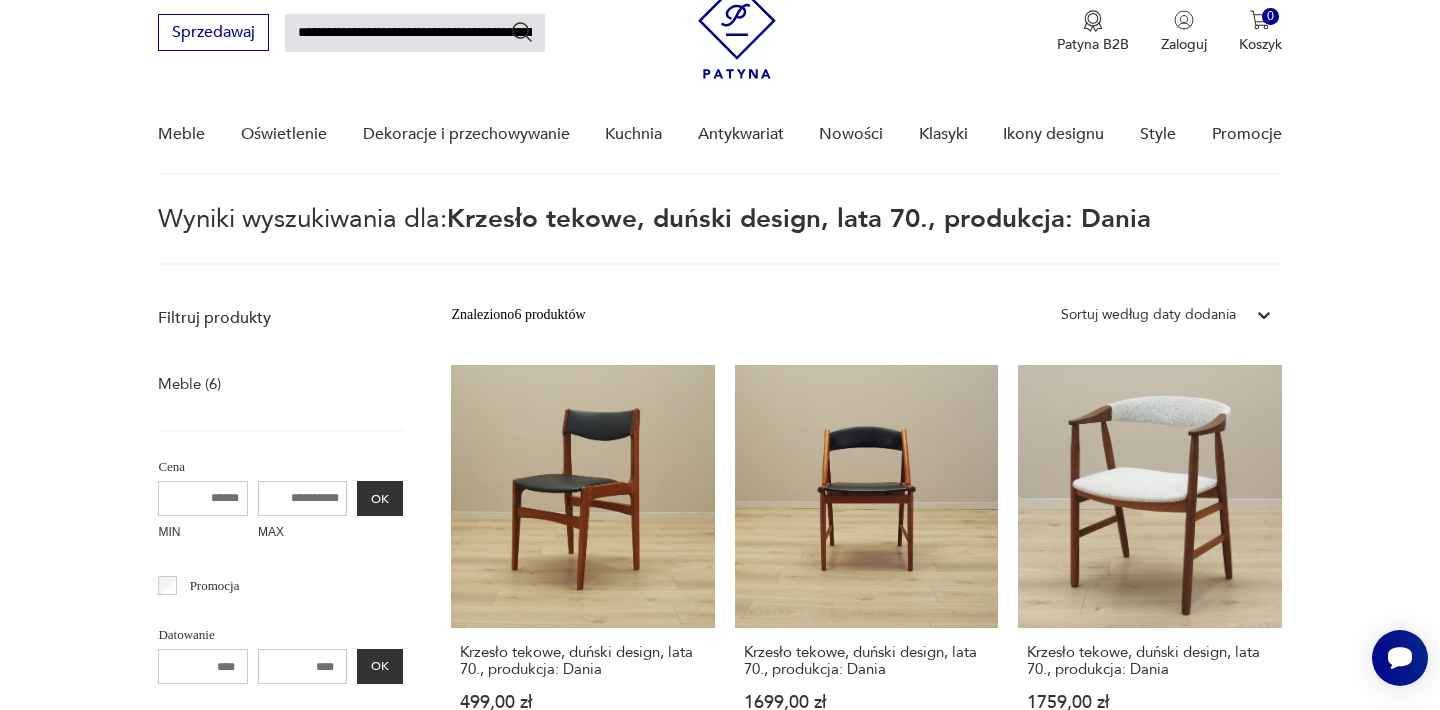 click on "Filtruj produkty Meble (6) Cena MIN MAX OK Promocja Datowanie OK Kraj pochodzenia Nie znaleziono wyników Producent Projektant Klasyk Tag art deco Bauhaus Bavaria black friday Cepelia ceramika Chodzież Ćmielów Wyczyść filtry Znaleziono  6   produktów Filtruj Sortuj według daty dodania Sortuj według daty dodania Krzesło tekowe, duński design, lata 70., produkcja: Dania 499,00 zł Krzesło tekowe, duński design, lata 70., produkcja: Dania 1699,00 zł Krzesło tekowe, duński design, lata 70., produkcja: Dania 1759,00 zł Krzesło tekowe, duński design, lata 70., produkcja: Dania 2499,00 zł Krzesło tekowe, duński design, lata 70., produkcja: Dania 1699,00 zł Produkt wyprzedany Krzesło tekowe, duński design, lata 70., produkcja: Dania 1499,00 zł" at bounding box center [720, 873] 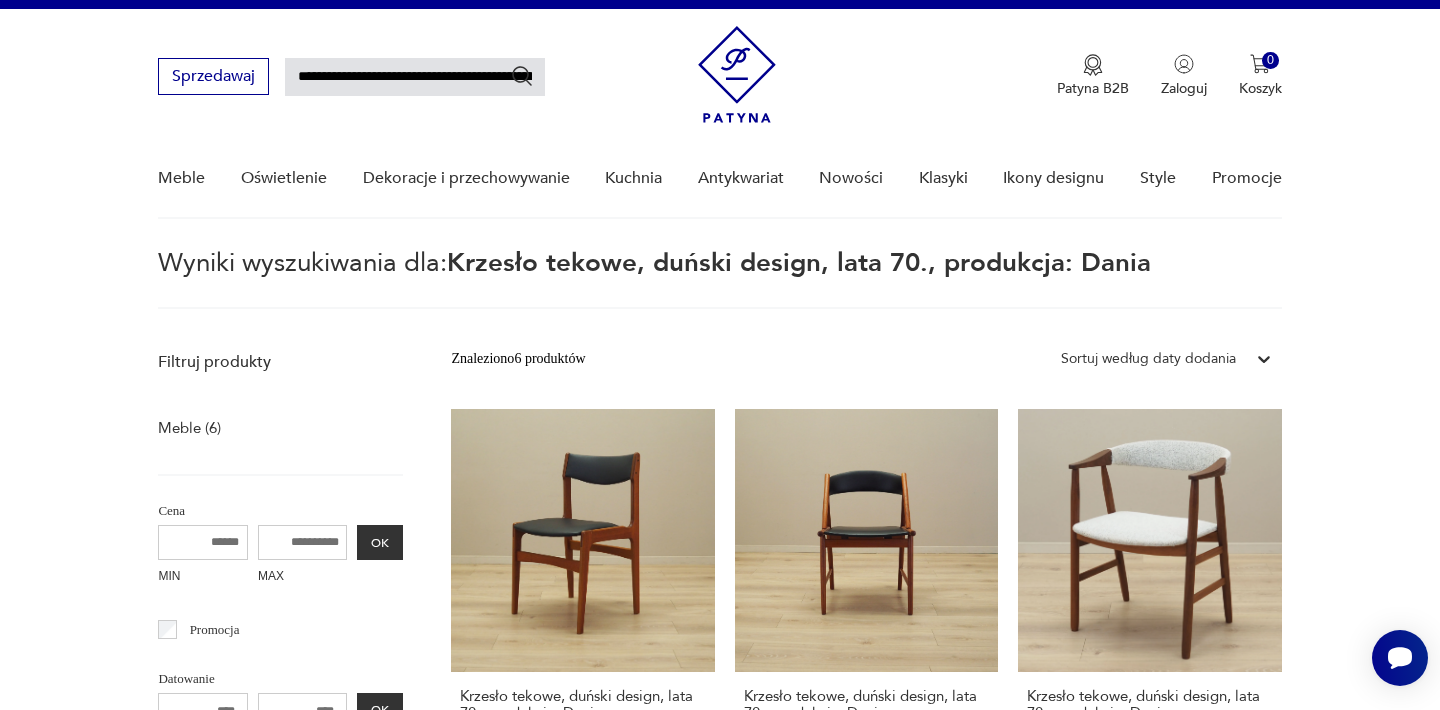 scroll, scrollTop: 0, scrollLeft: 0, axis: both 